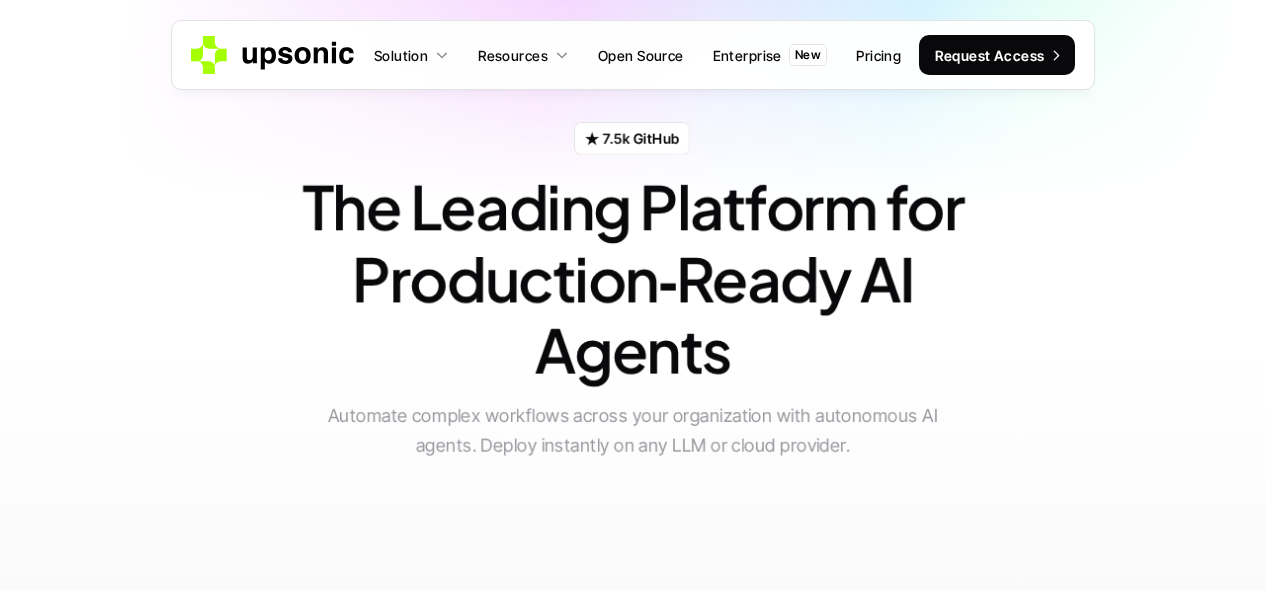 scroll, scrollTop: 0, scrollLeft: 0, axis: both 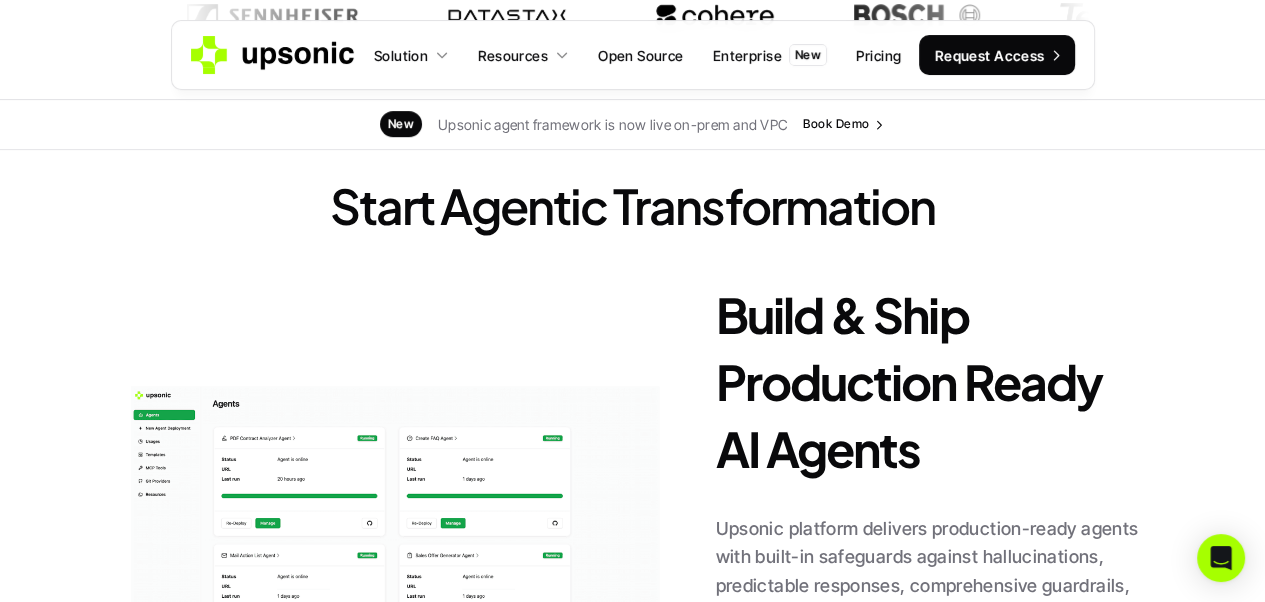 click on "Start Agentic Transformation" at bounding box center (632, 196) 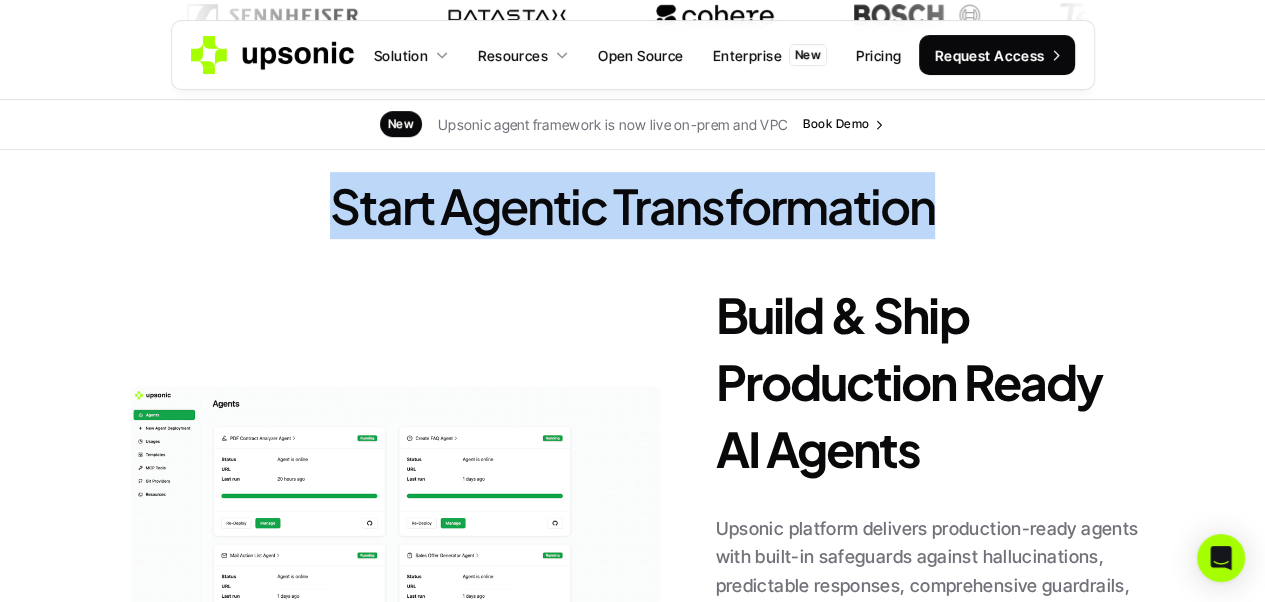 drag, startPoint x: 326, startPoint y: 182, endPoint x: 795, endPoint y: 173, distance: 469.08633 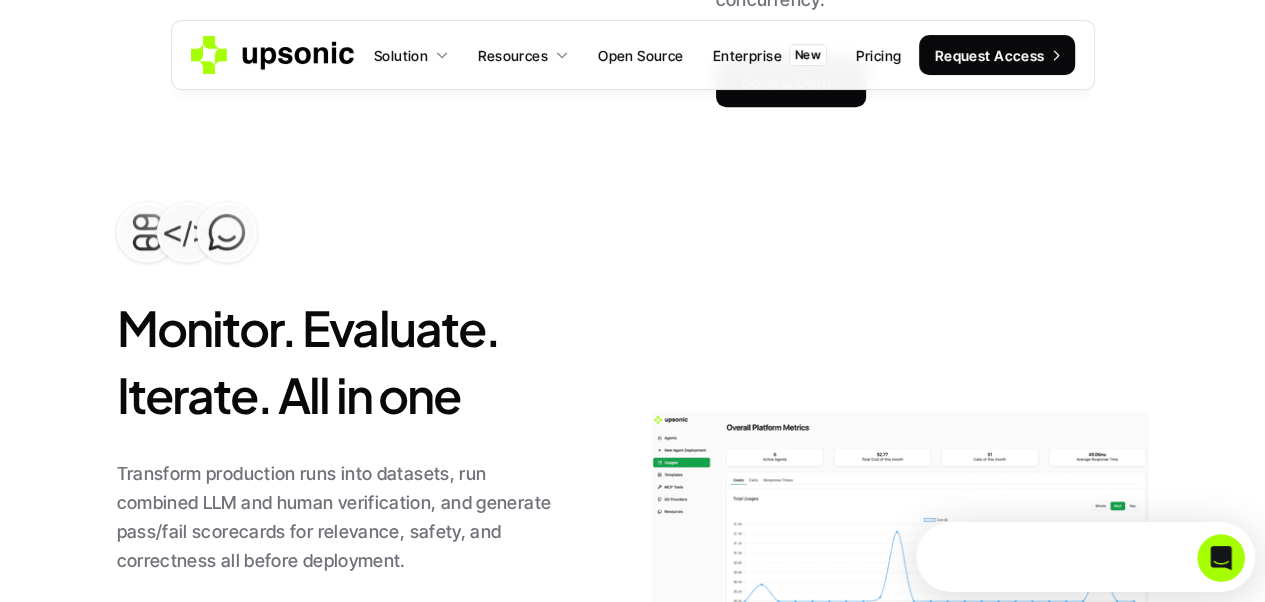 scroll, scrollTop: 1638, scrollLeft: 0, axis: vertical 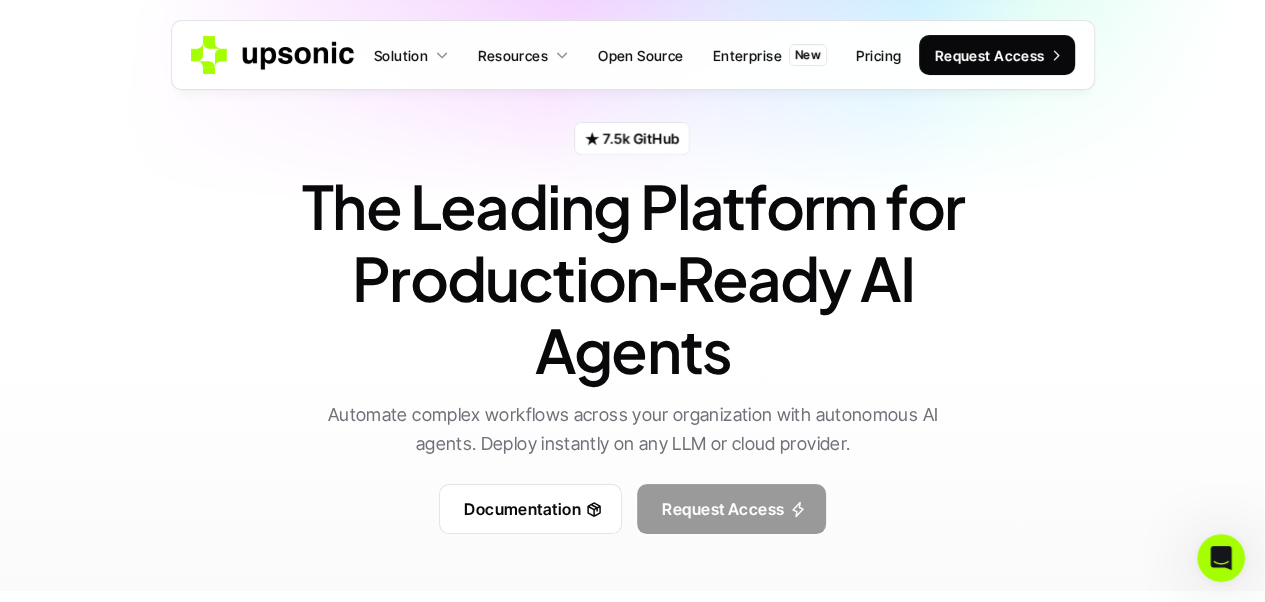 click on "Request Access" at bounding box center (723, 508) 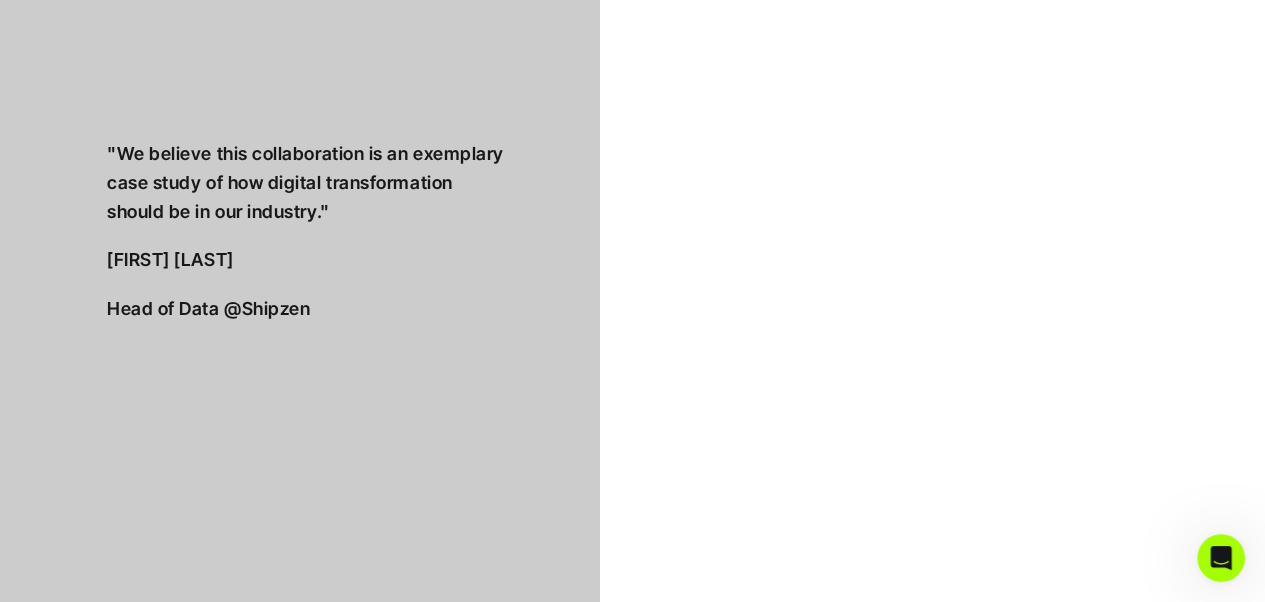 scroll, scrollTop: 291, scrollLeft: 0, axis: vertical 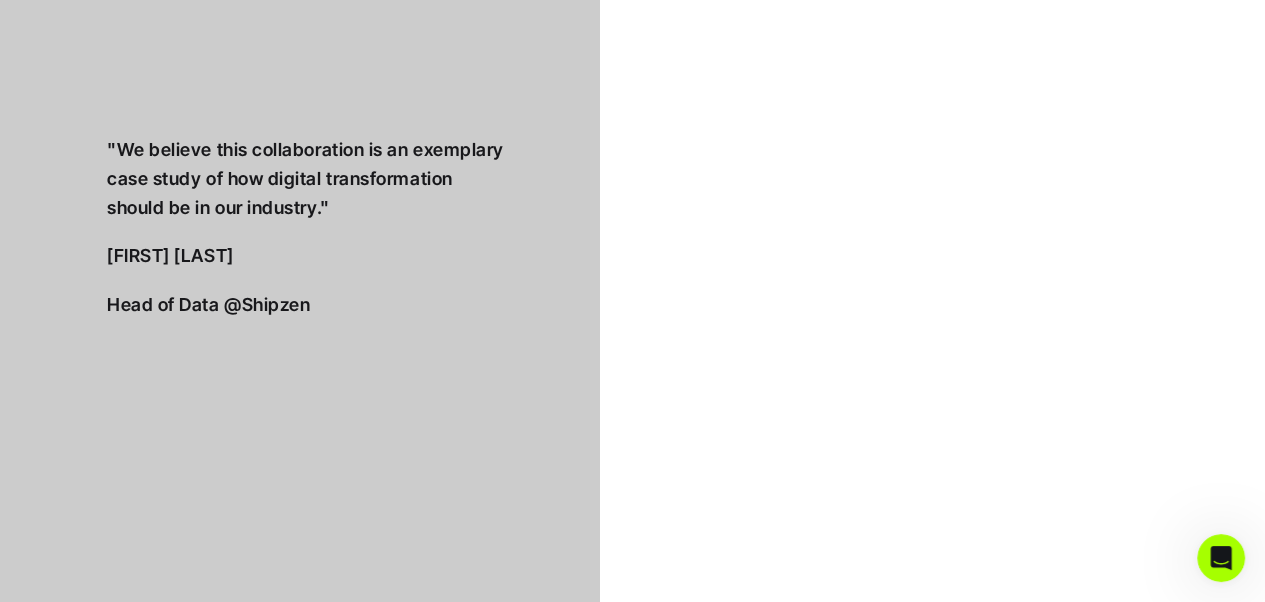 click at bounding box center [300, 249] 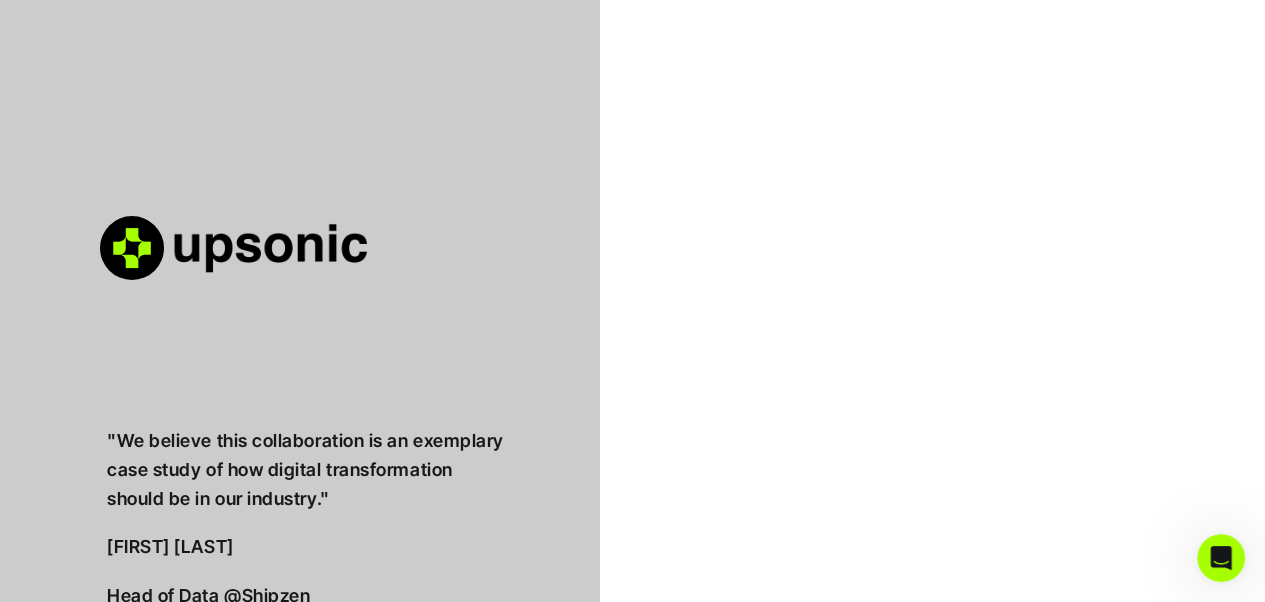 click on ""We believe this collaboration is an exemplary case study of how digital transformation should be in our industry." [FIRST] [LAST] Head of Data @Shipzen" at bounding box center (632, 540) 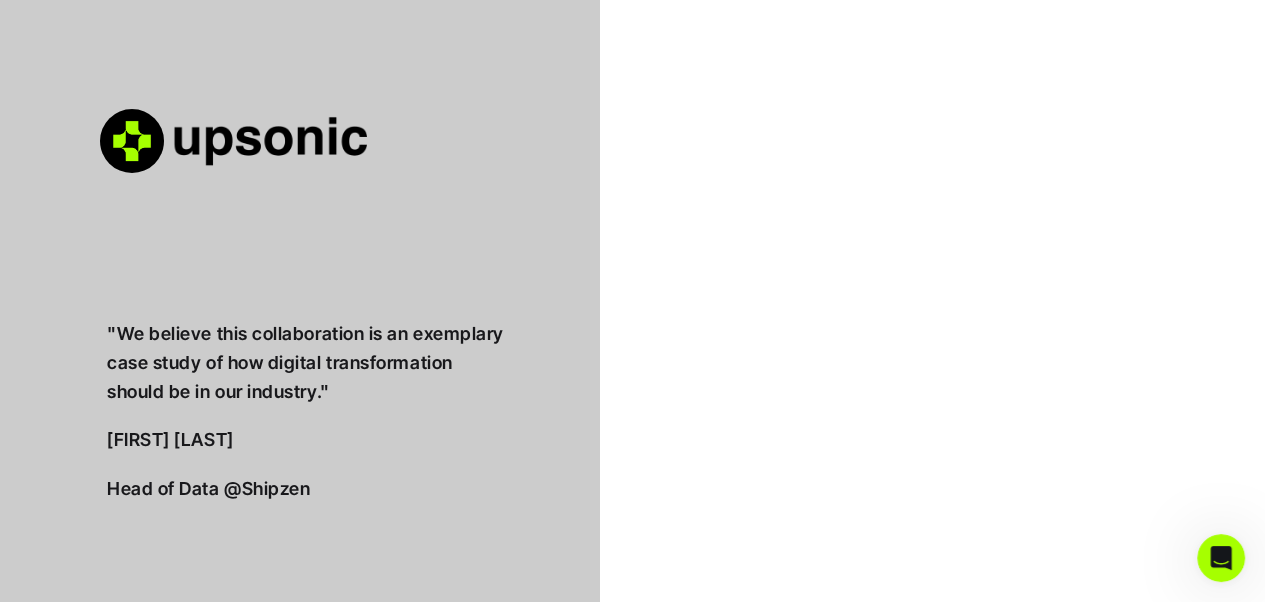 scroll, scrollTop: 50, scrollLeft: 0, axis: vertical 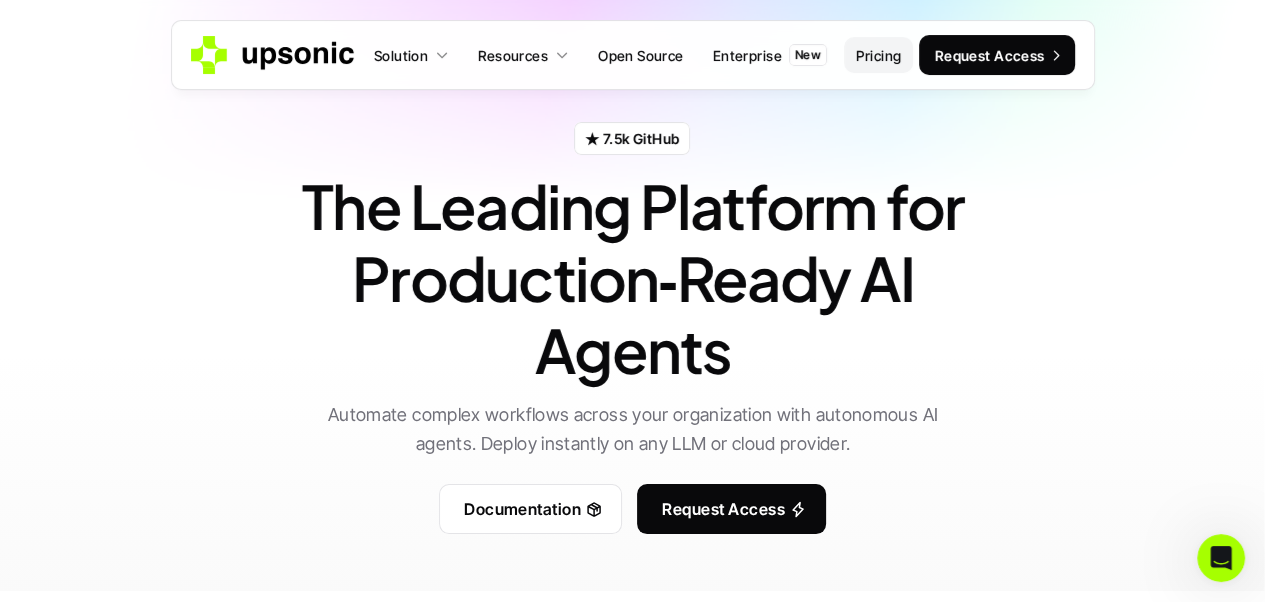 click on "Pricing" at bounding box center (878, 55) 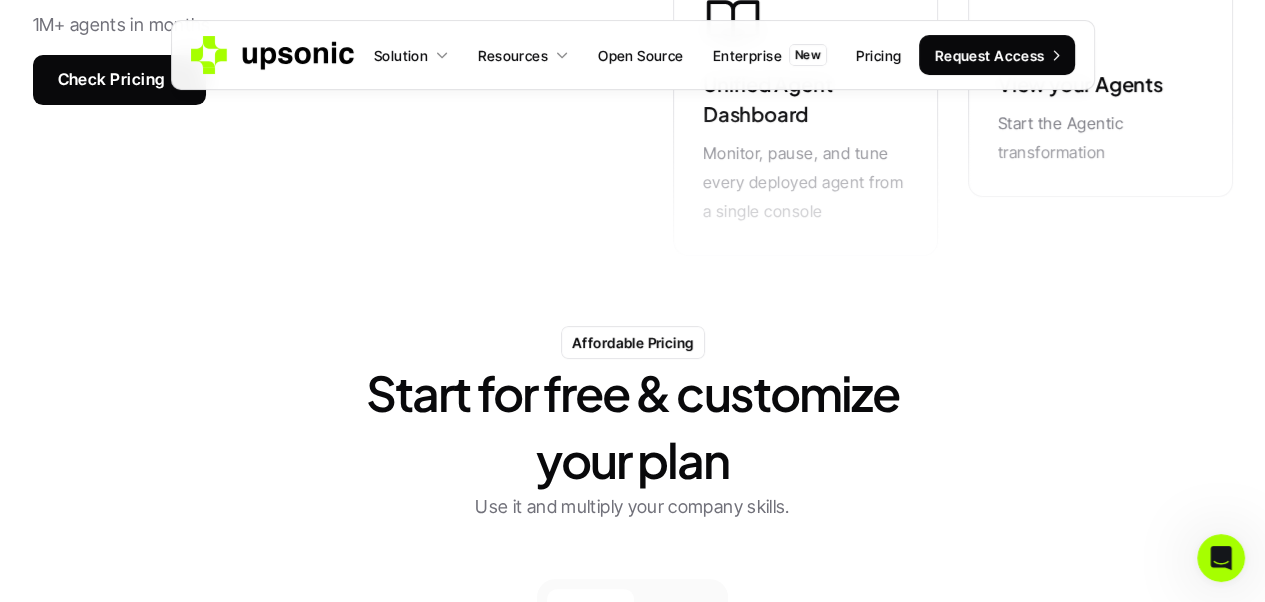 scroll, scrollTop: 203, scrollLeft: 0, axis: vertical 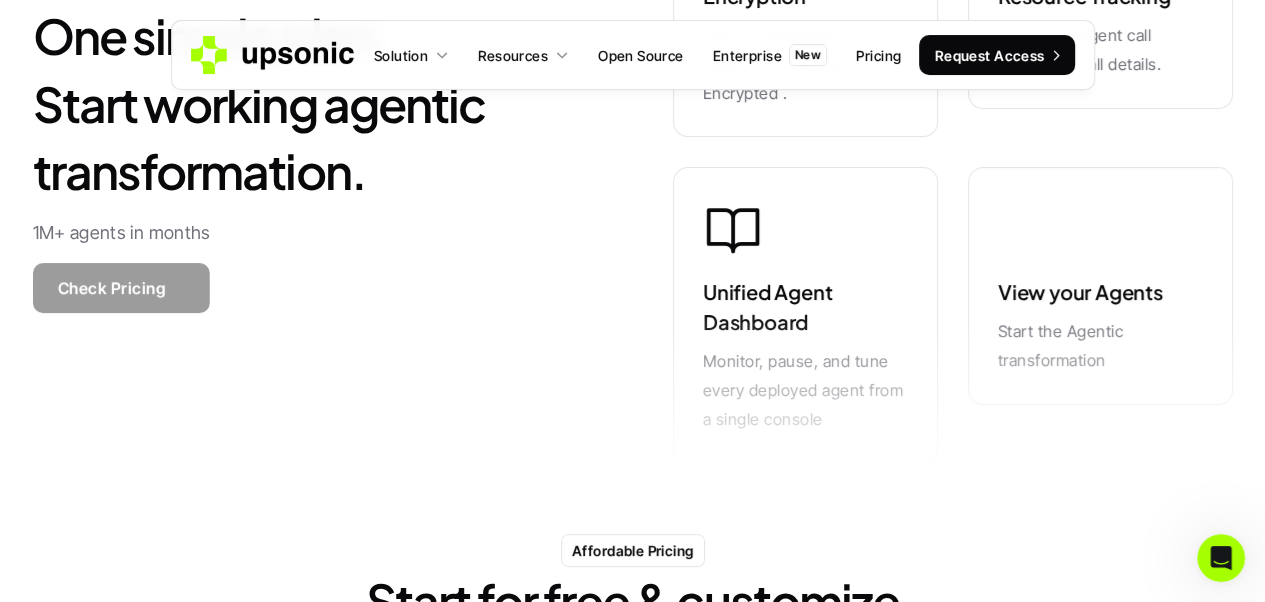 click on "Check Pricing" at bounding box center (120, 288) 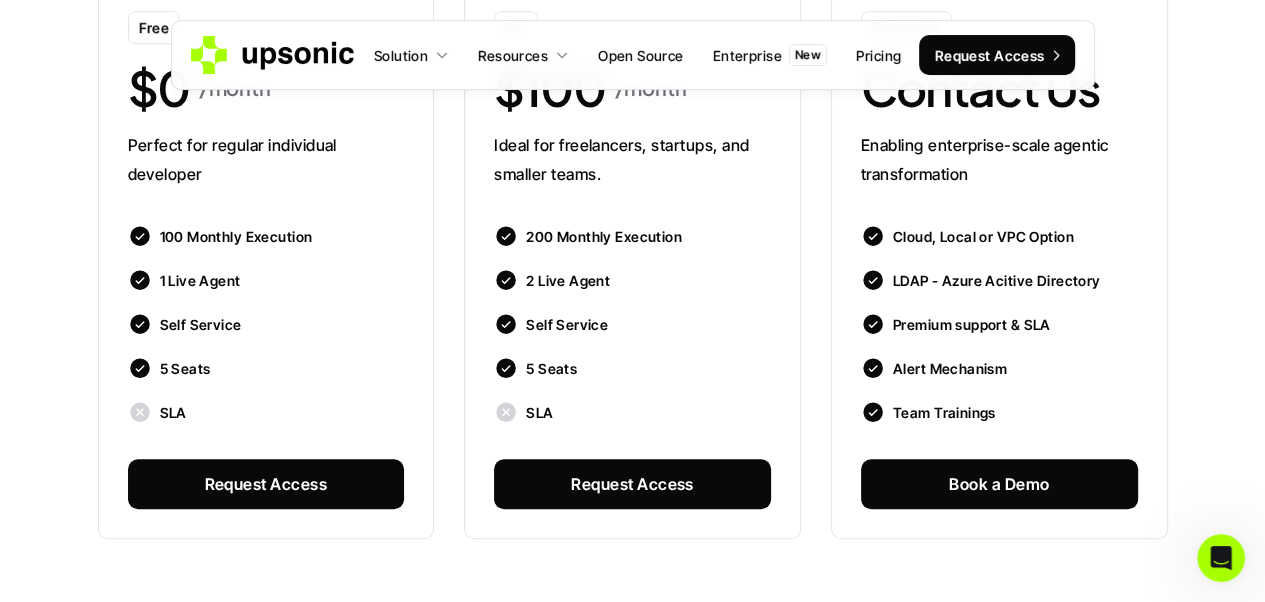 scroll, scrollTop: 1122, scrollLeft: 0, axis: vertical 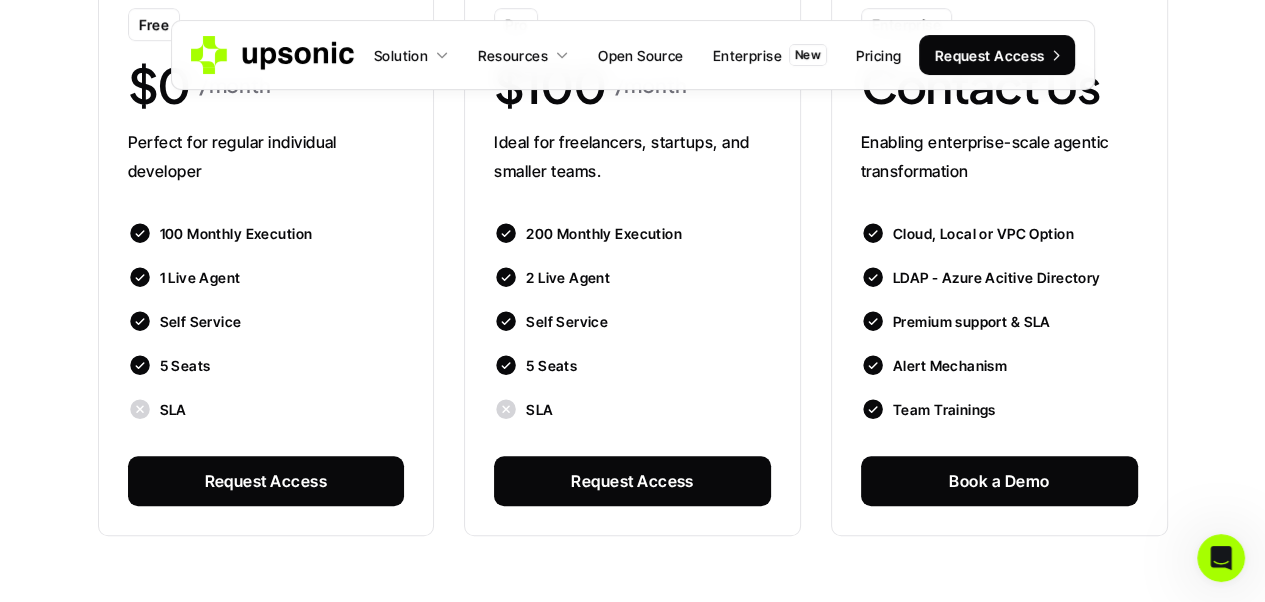 click on "100 Monthly Execution" at bounding box center [236, 233] 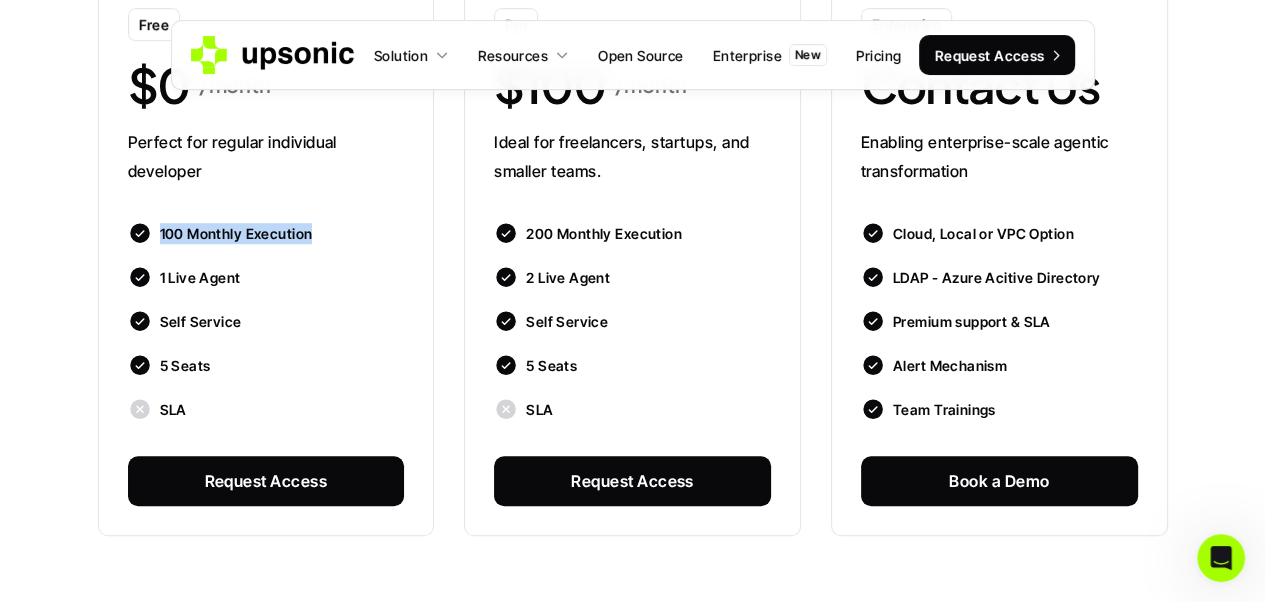 drag, startPoint x: 175, startPoint y: 237, endPoint x: 292, endPoint y: 233, distance: 117.06836 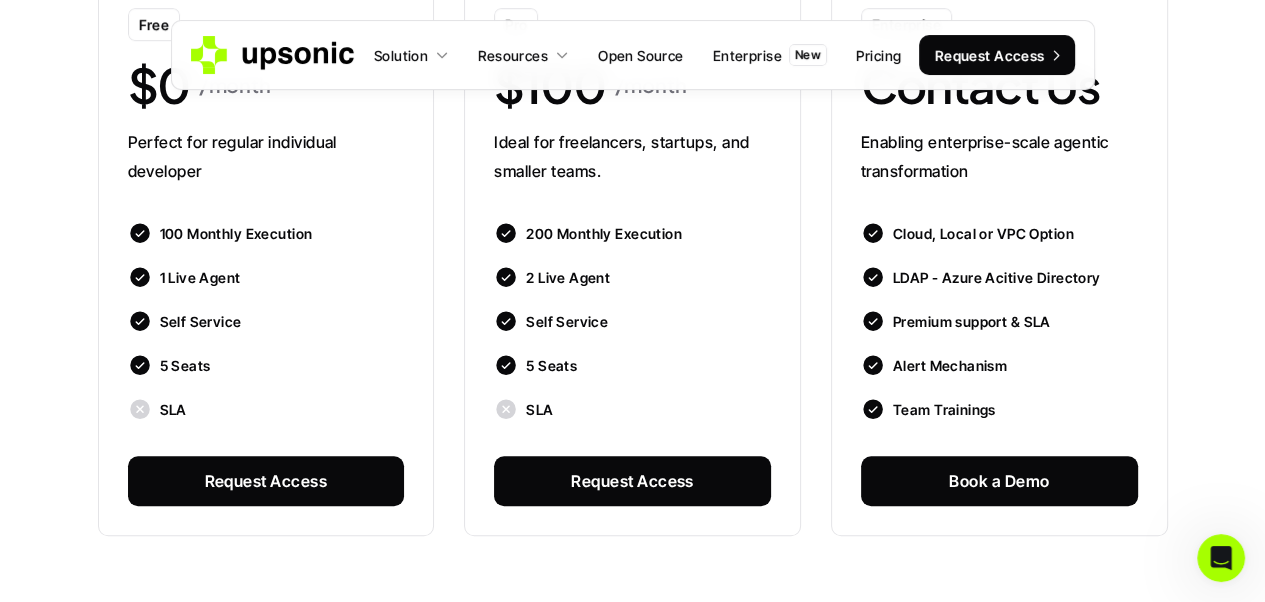 click on "1 Live Agent" at bounding box center (200, 277) 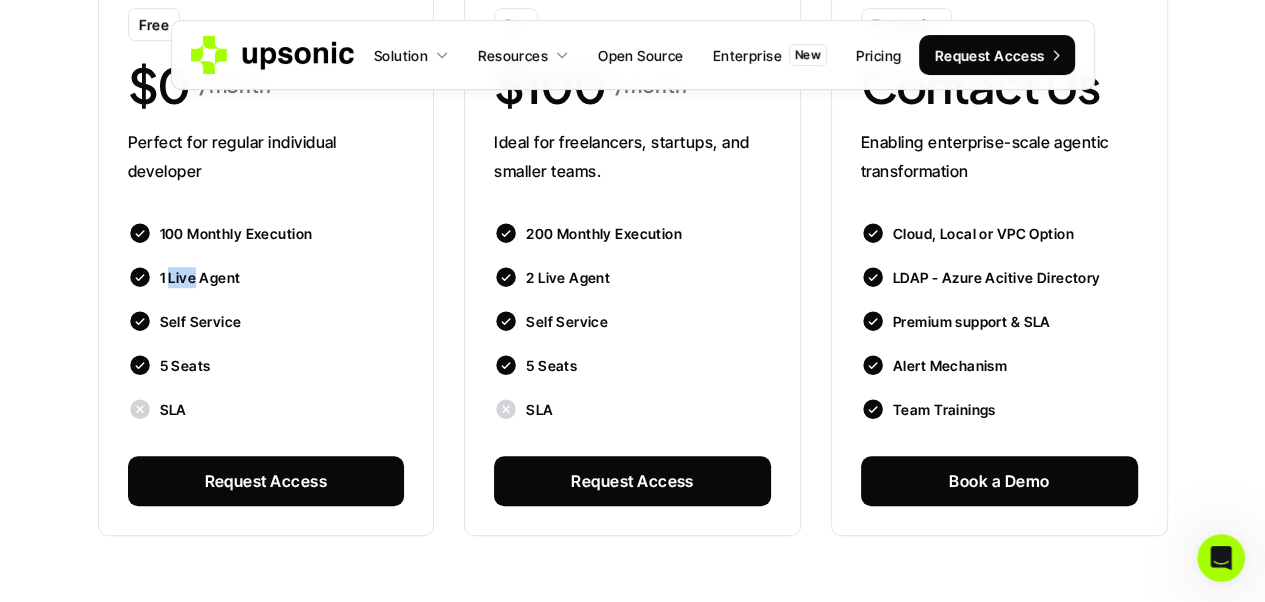 click on "1 Live Agent" at bounding box center (200, 277) 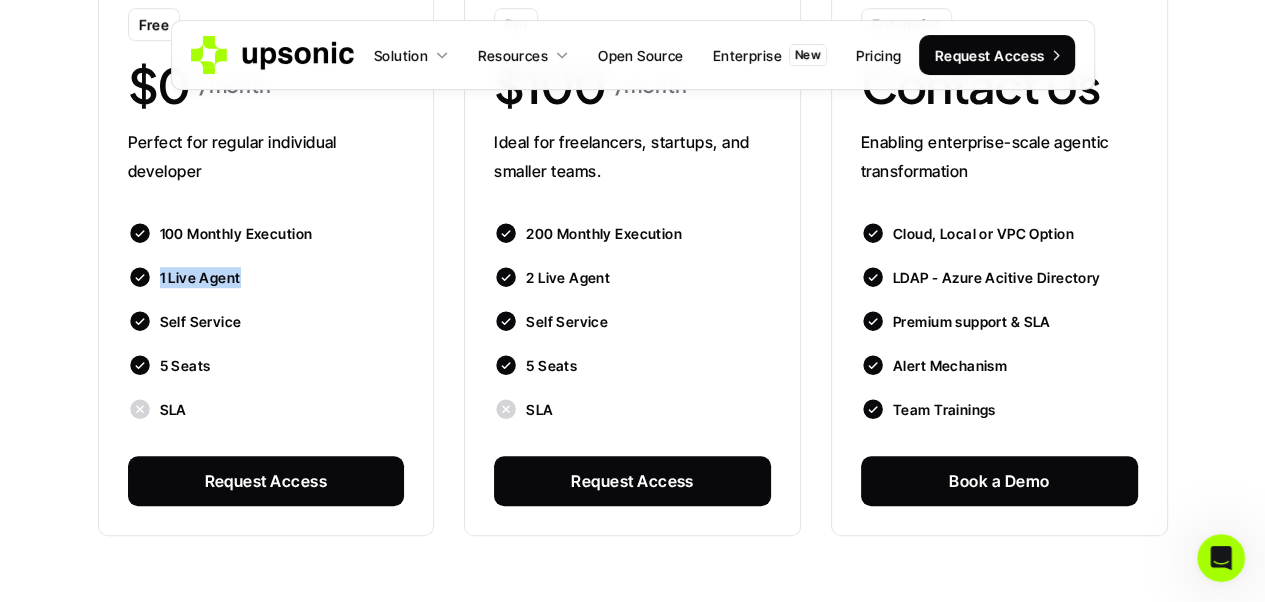 click on "1 Live Agent" at bounding box center [200, 277] 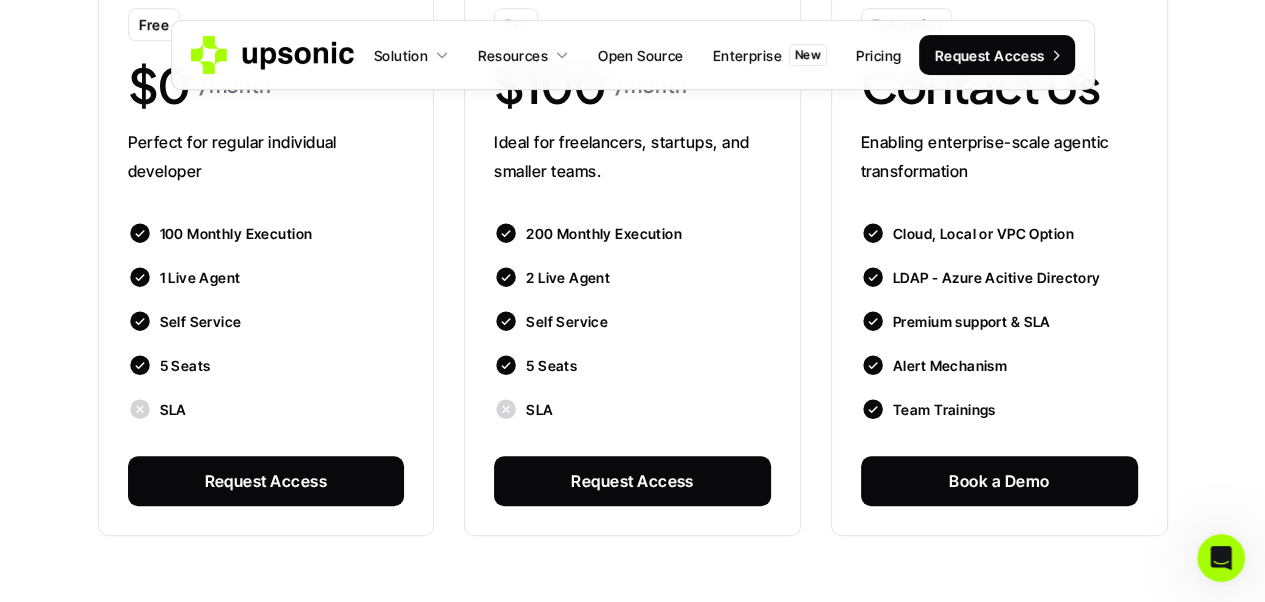 click on "5 Seats" at bounding box center [185, 365] 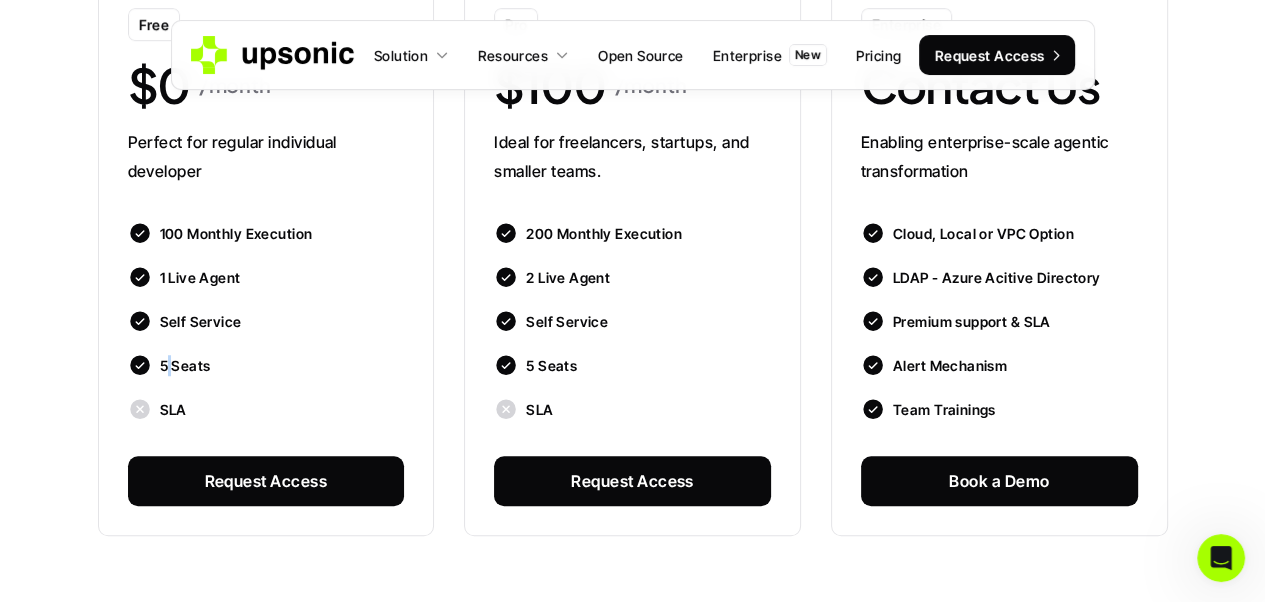 click on "5 Seats" at bounding box center [185, 365] 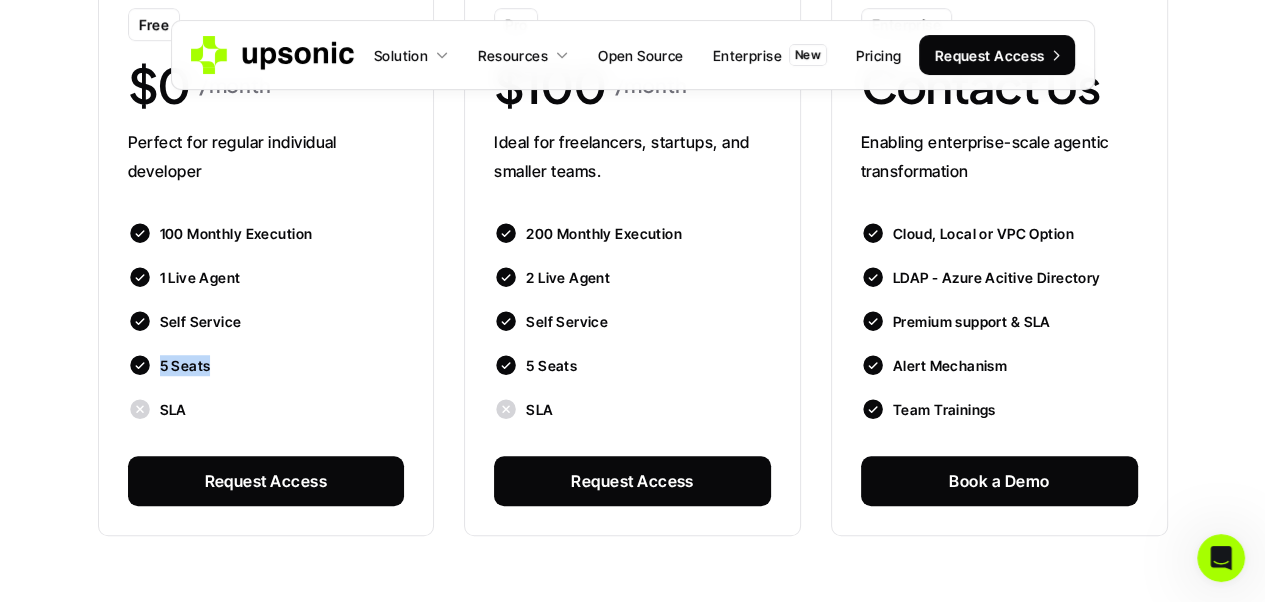 click on "5 Seats" at bounding box center (185, 365) 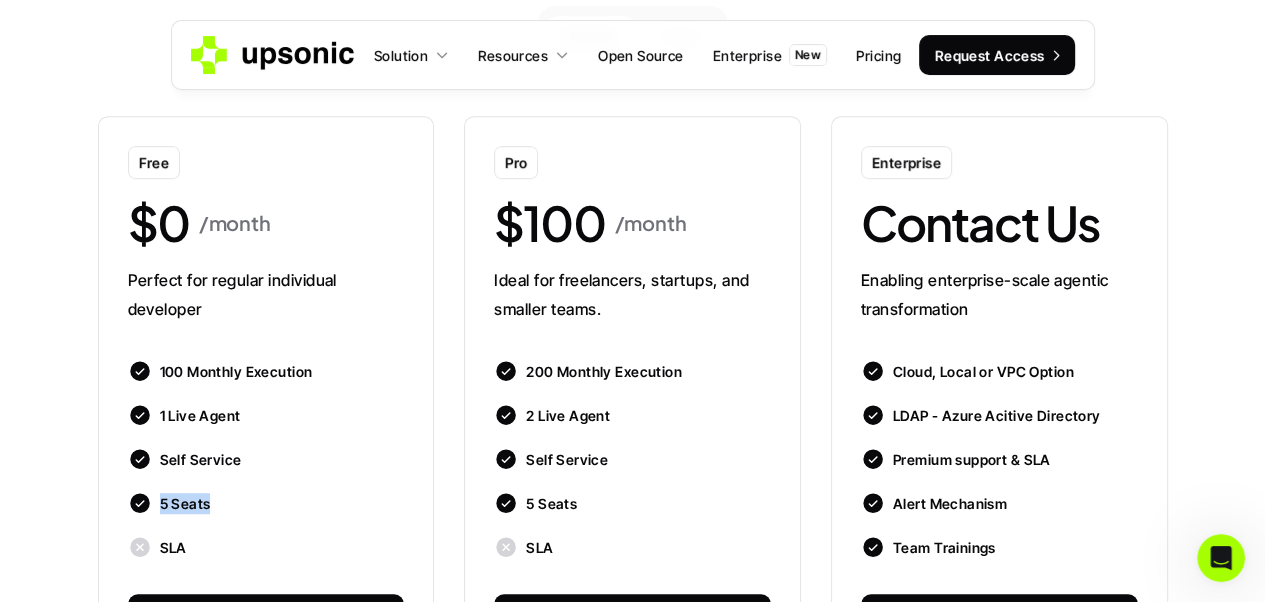 scroll, scrollTop: 991, scrollLeft: 0, axis: vertical 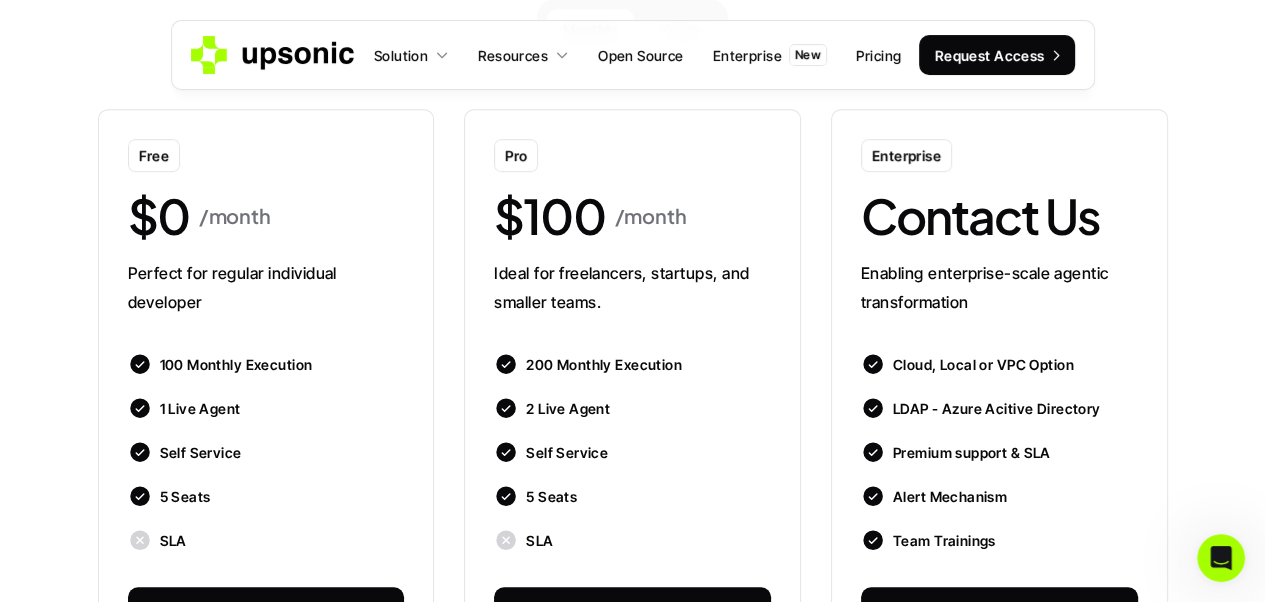 click on "Pro $100 /month  Ideal for freelancers, startups, and smaller teams. 200 Monthly Execution 2 Live Agent Self Service 5 Seats SLA Request Access" at bounding box center (632, 388) 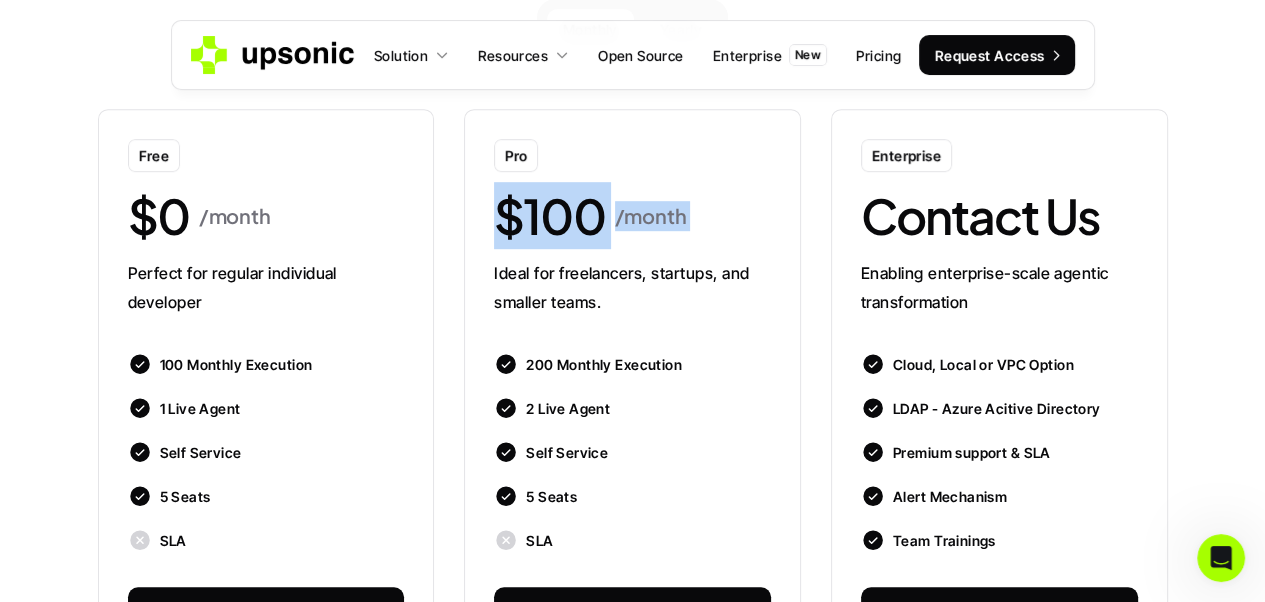 drag, startPoint x: 484, startPoint y: 231, endPoint x: 728, endPoint y: 227, distance: 244.03279 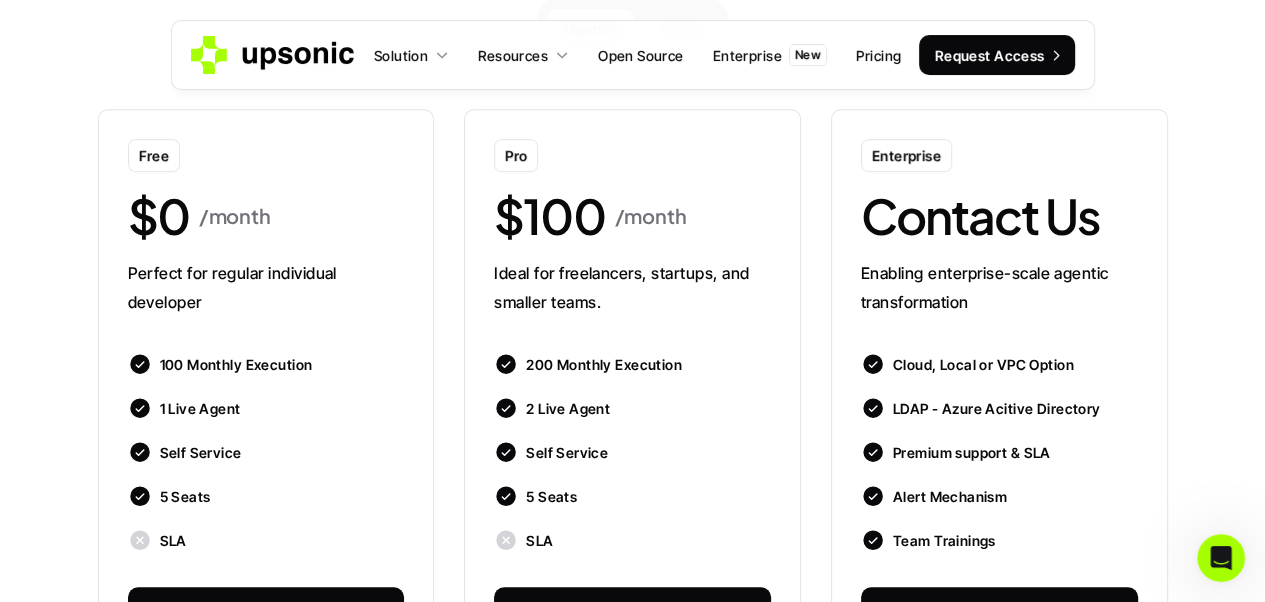click on "200 Monthly Execution" at bounding box center (604, 364) 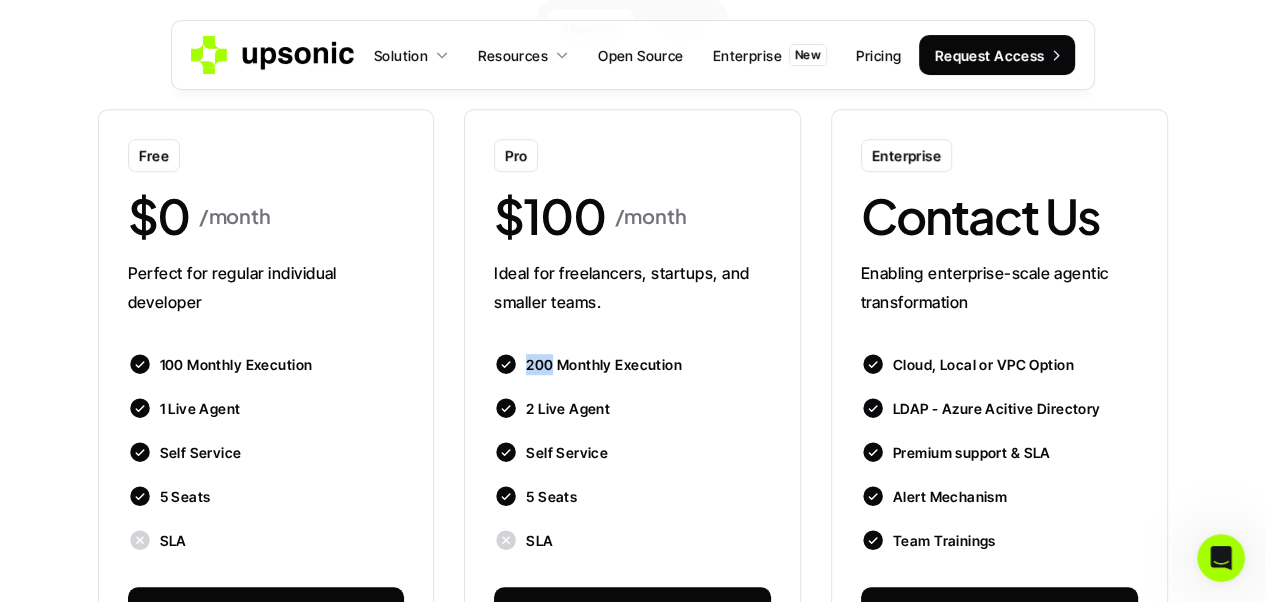 click on "200 Monthly Execution" at bounding box center [604, 364] 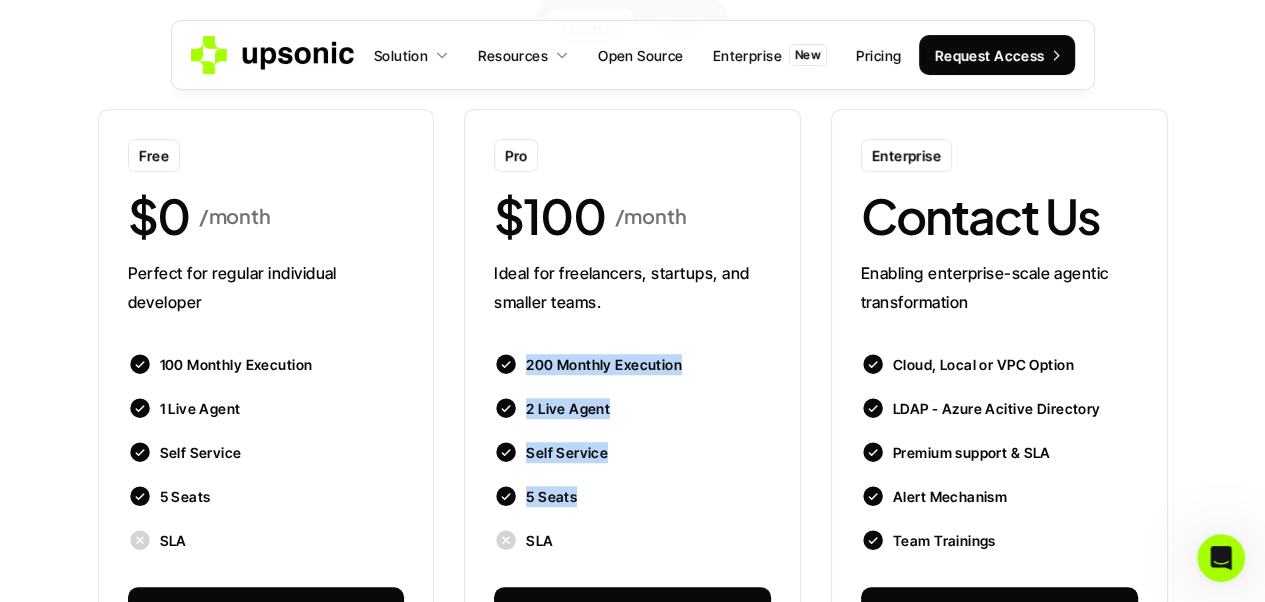 drag, startPoint x: 540, startPoint y: 359, endPoint x: 576, endPoint y: 475, distance: 121.45781 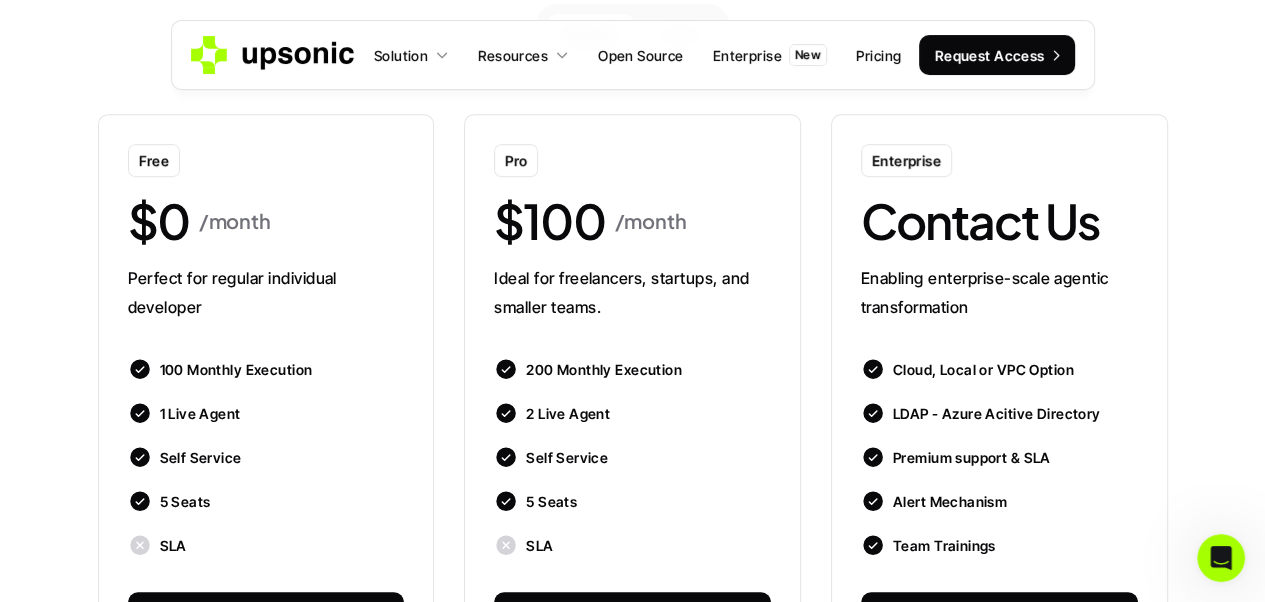 scroll, scrollTop: 984, scrollLeft: 0, axis: vertical 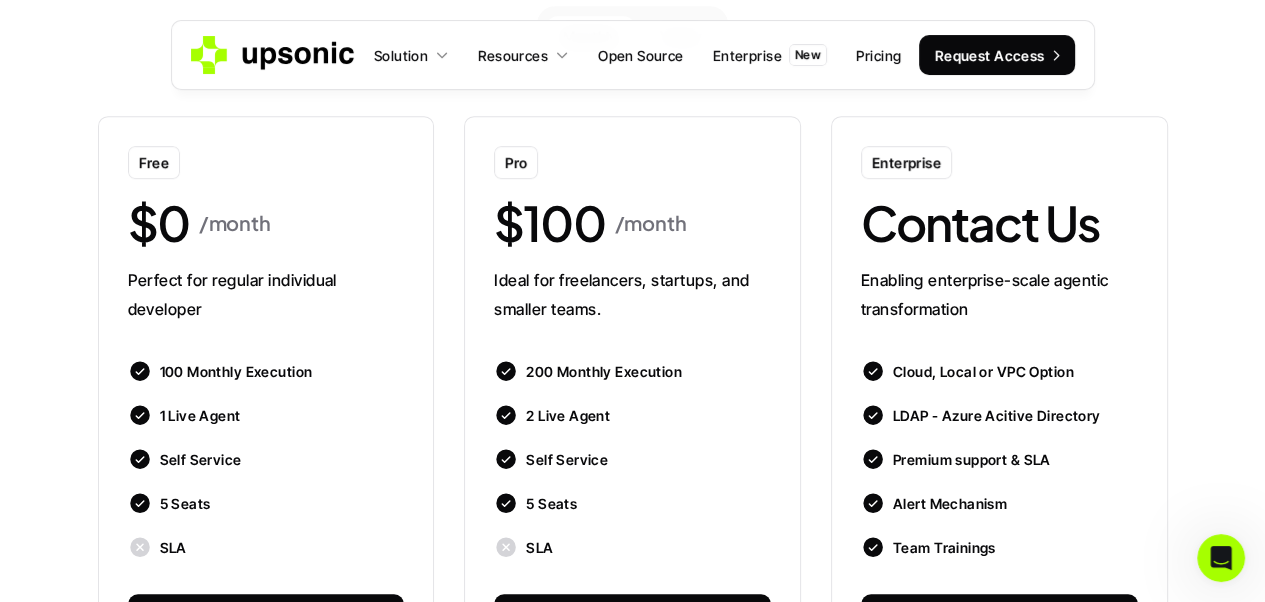 click on "/month" at bounding box center (693, 223) 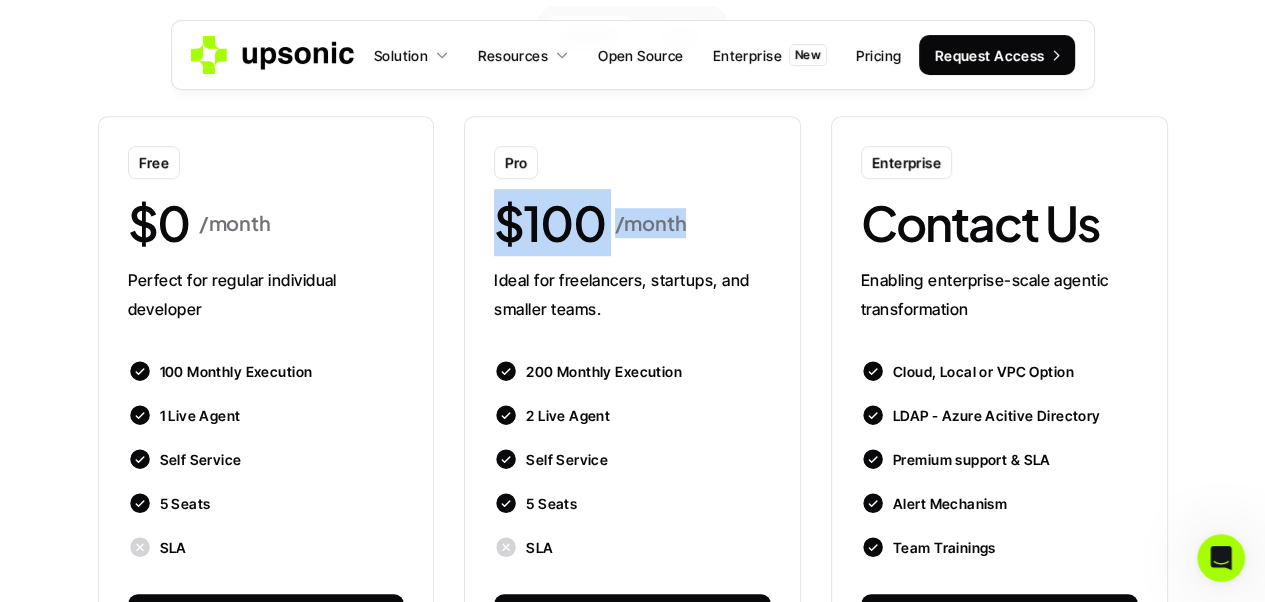 drag, startPoint x: 655, startPoint y: 214, endPoint x: 483, endPoint y: 224, distance: 172.29045 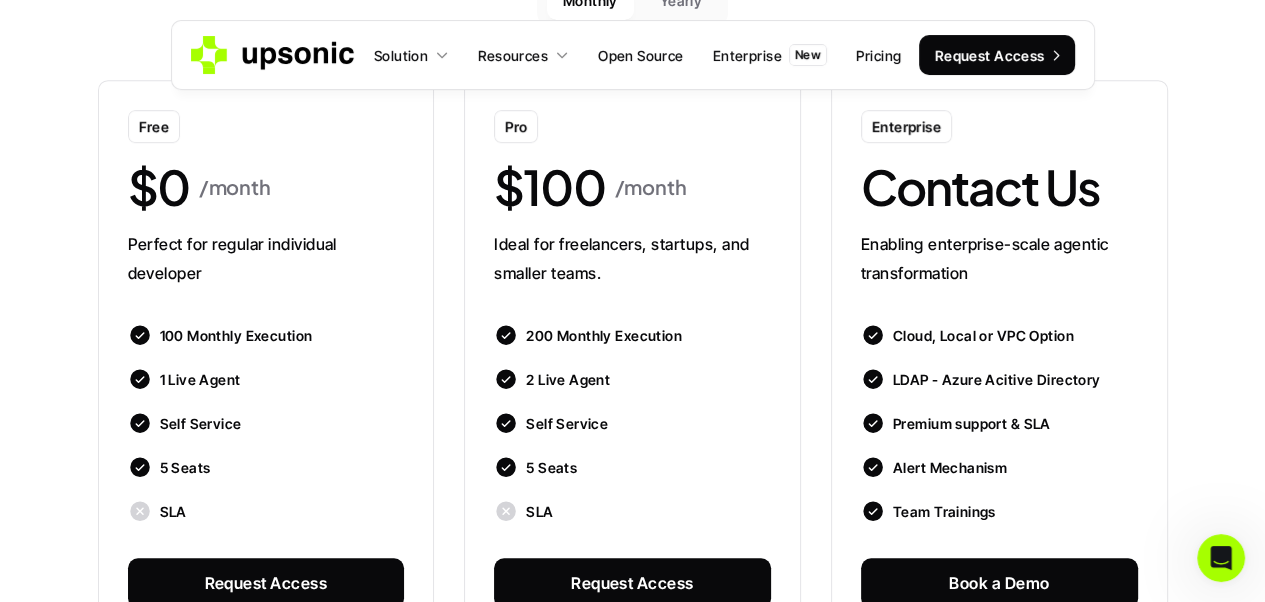 scroll, scrollTop: 1023, scrollLeft: 0, axis: vertical 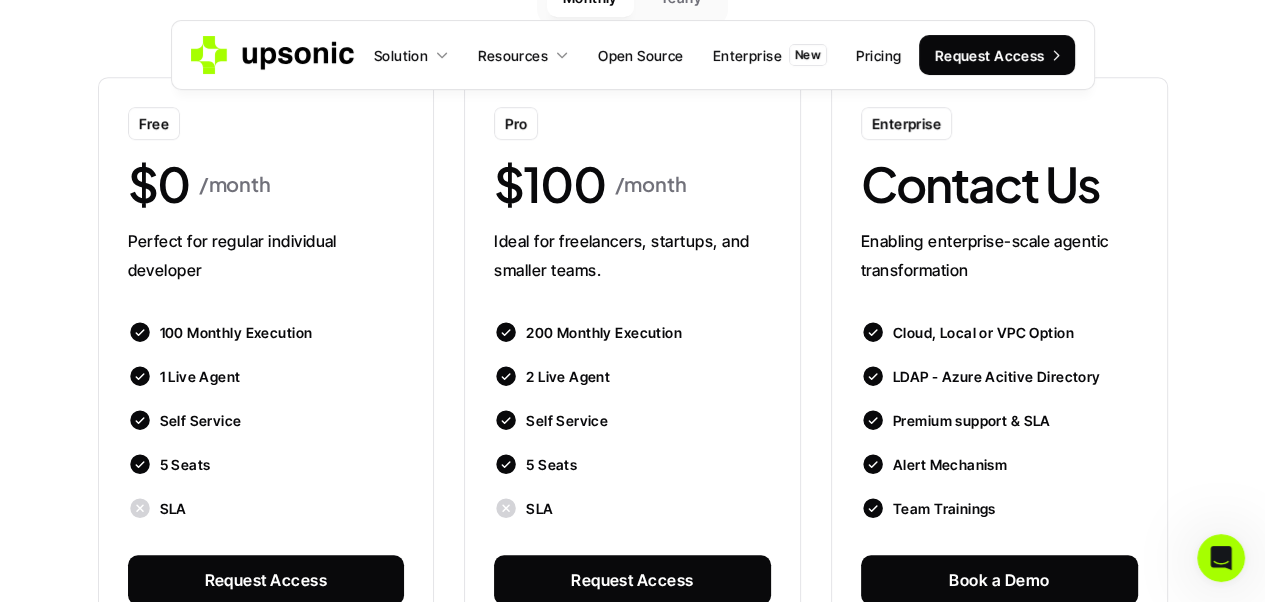 click on "100 Monthly Execution" at bounding box center [236, 332] 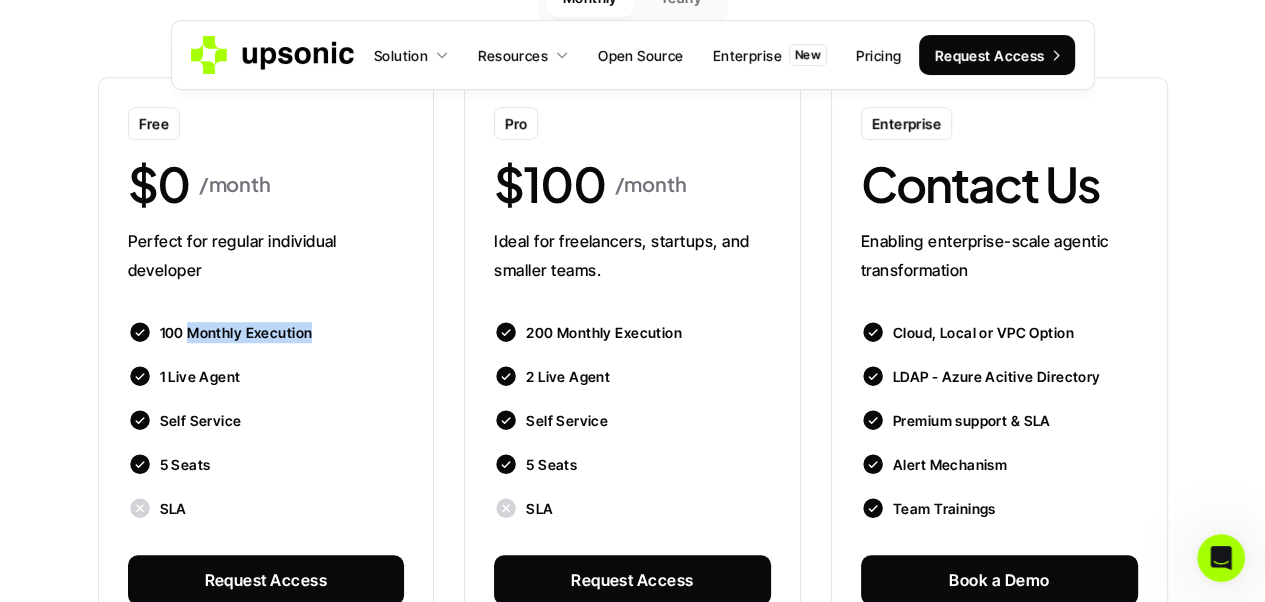 drag, startPoint x: 276, startPoint y: 337, endPoint x: 188, endPoint y: 327, distance: 88.56636 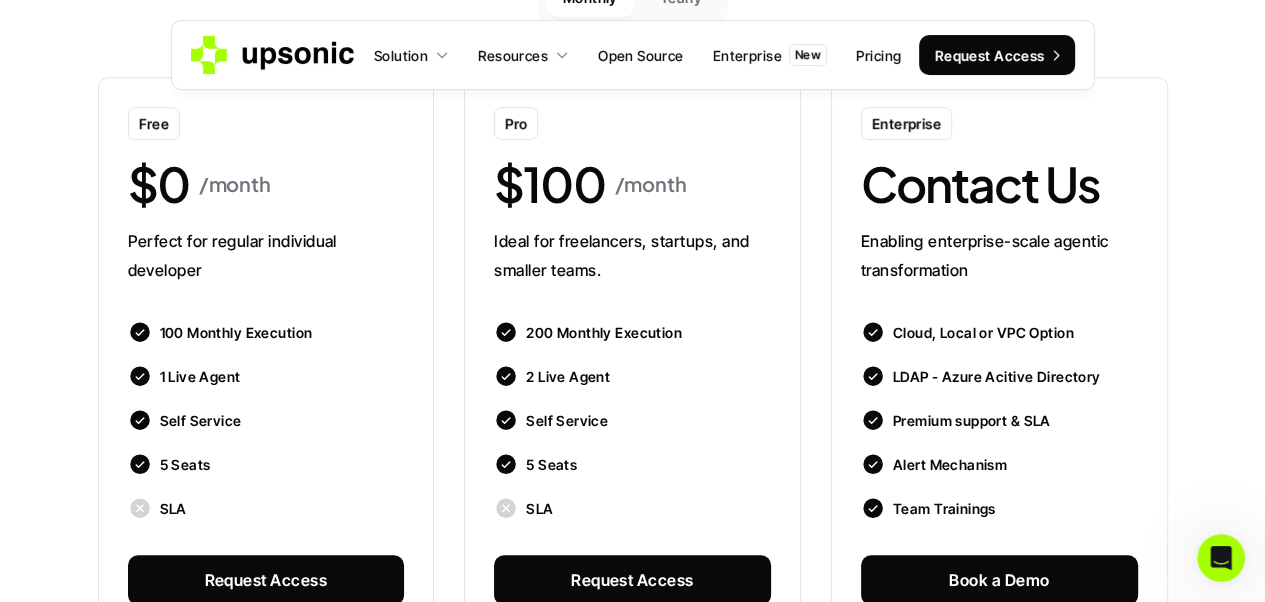 click on "100 Monthly Execution" at bounding box center [236, 332] 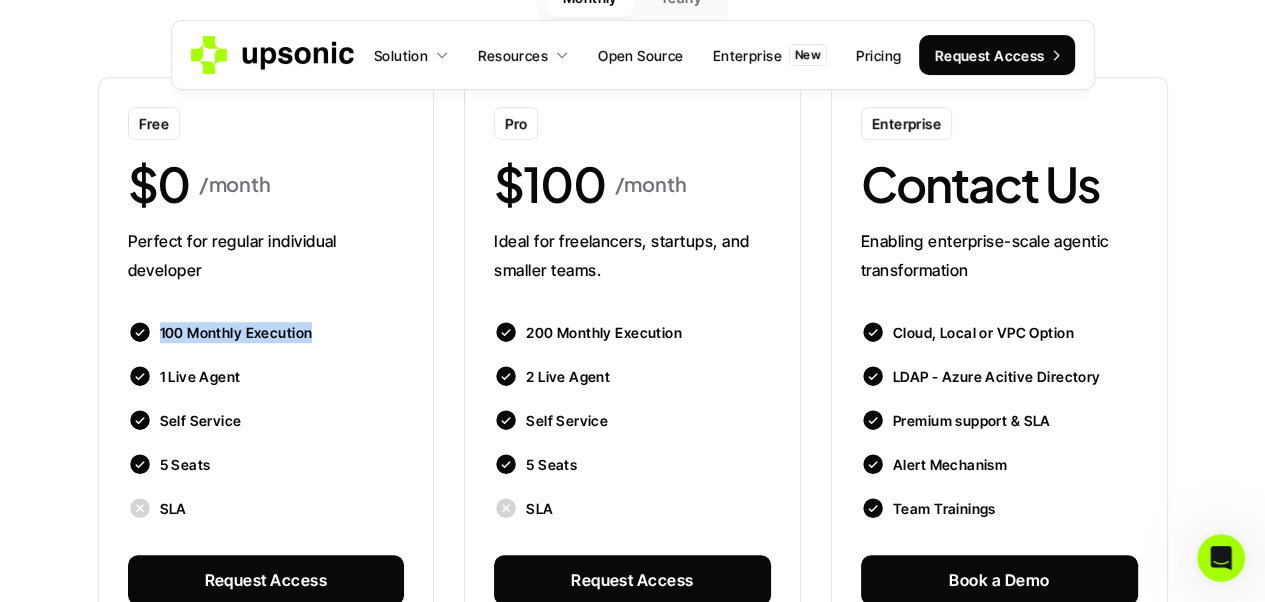 drag, startPoint x: 173, startPoint y: 327, endPoint x: 288, endPoint y: 339, distance: 115.62439 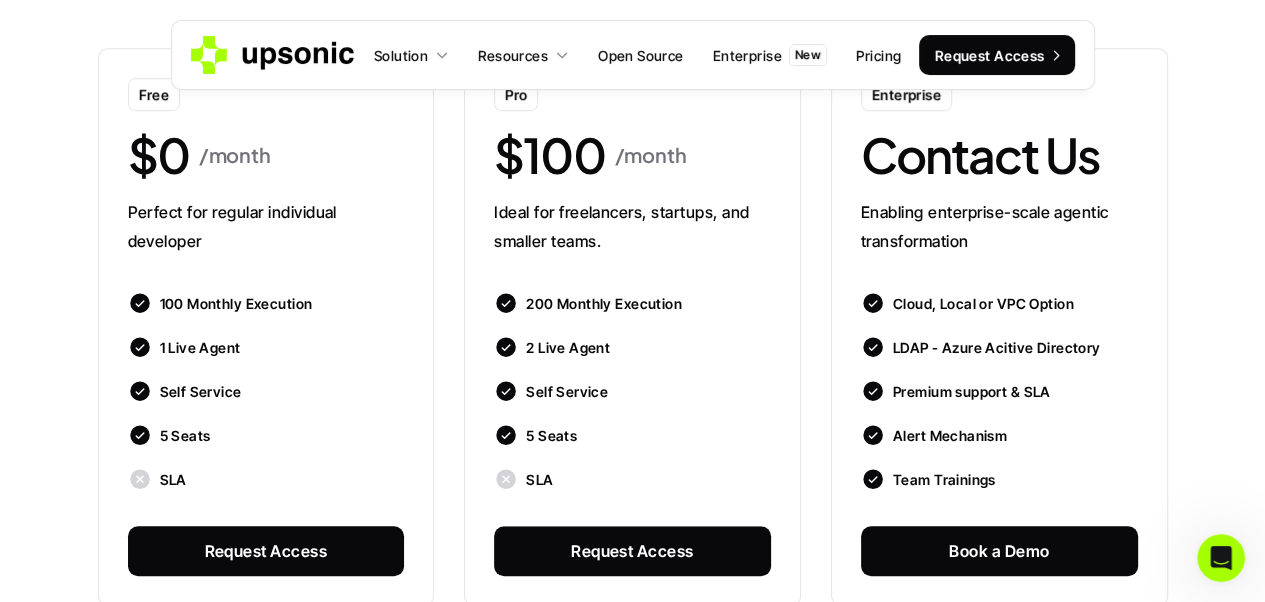 scroll, scrollTop: 1056, scrollLeft: 0, axis: vertical 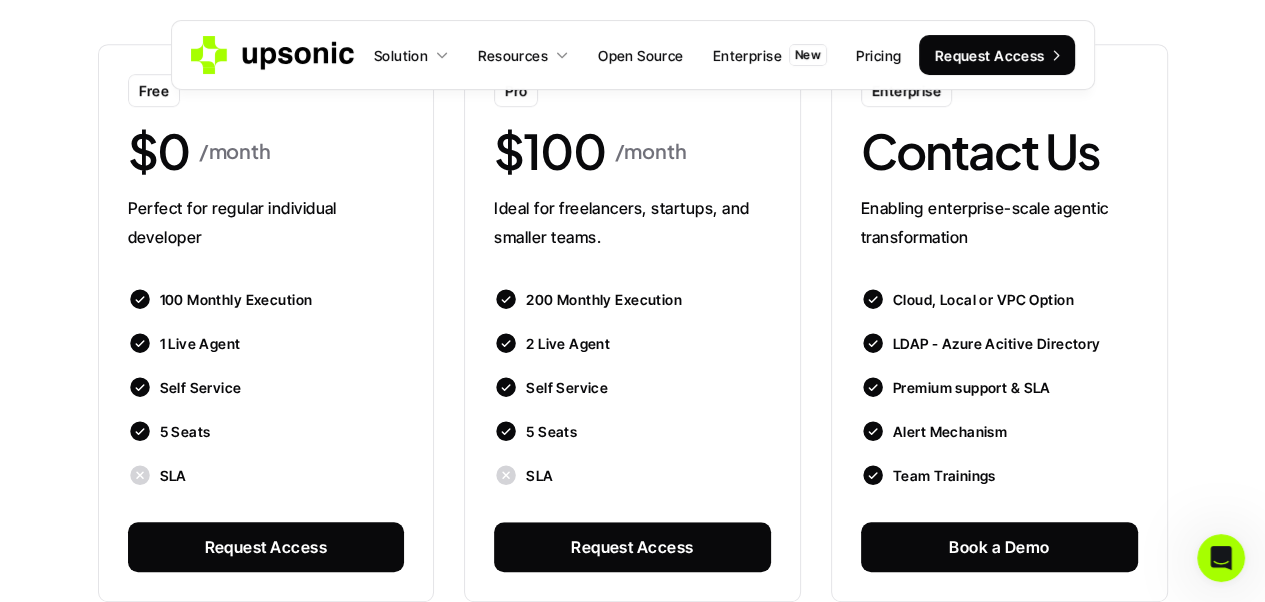 click on "Pro $100 /month  Ideal for freelancers, startups, and smaller teams. 200 Monthly Execution 2 Live Agent Self Service 5 Seats SLA Request Access" at bounding box center (632, 323) 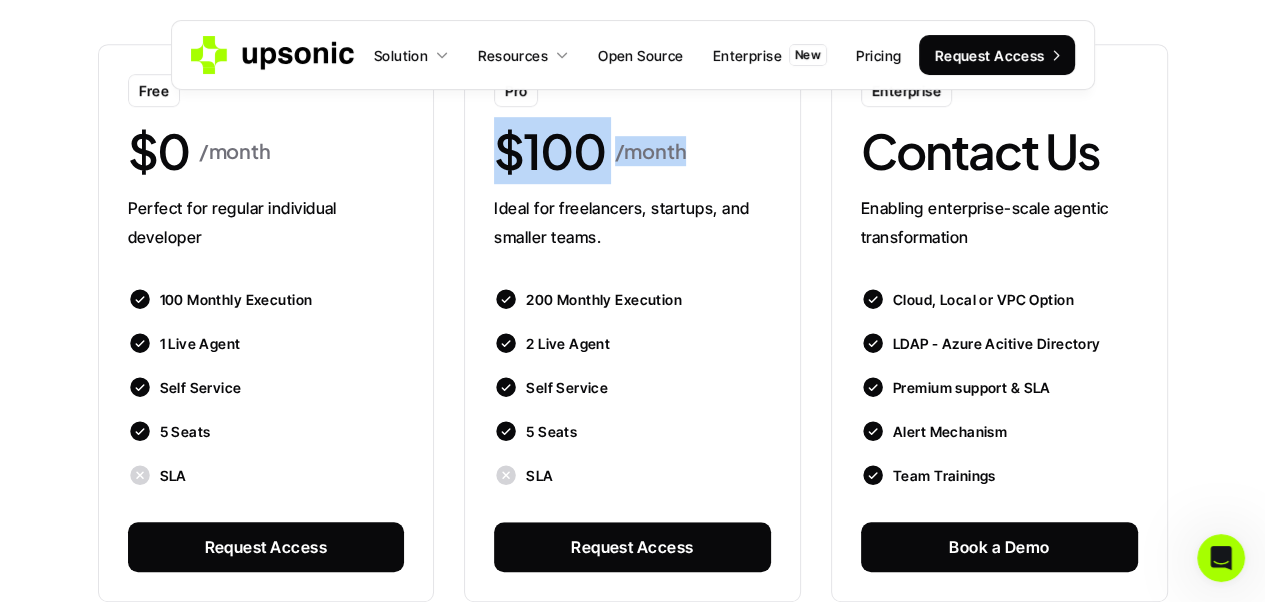 drag, startPoint x: 480, startPoint y: 137, endPoint x: 646, endPoint y: 159, distance: 167.45149 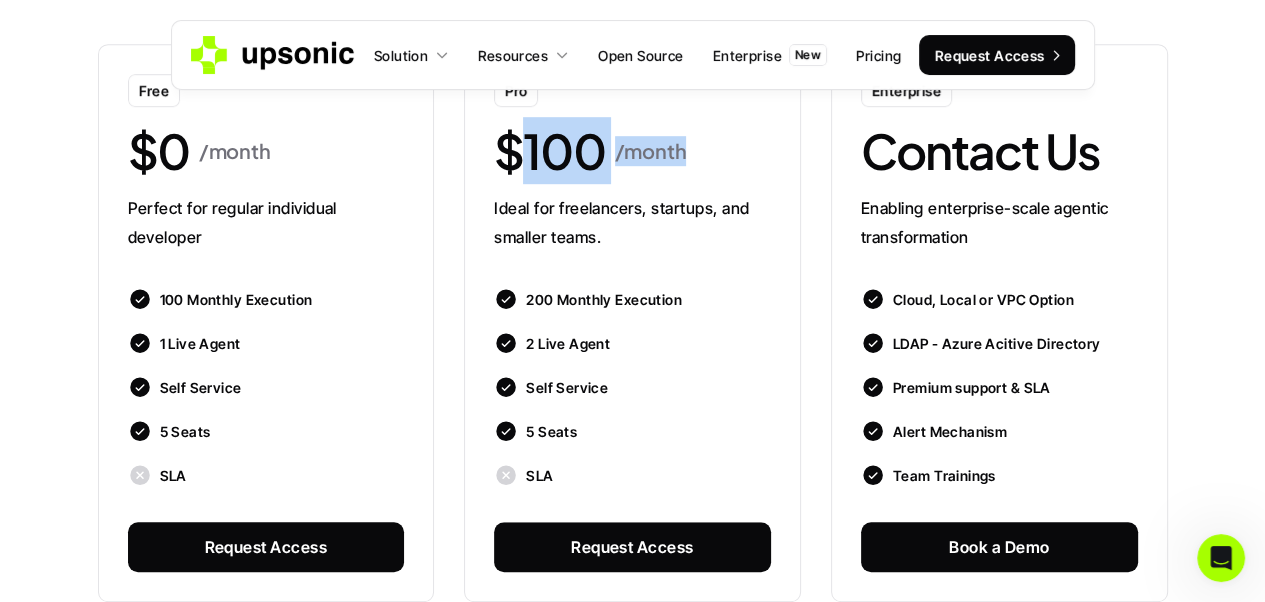 drag, startPoint x: 646, startPoint y: 159, endPoint x: 572, endPoint y: 155, distance: 74.10803 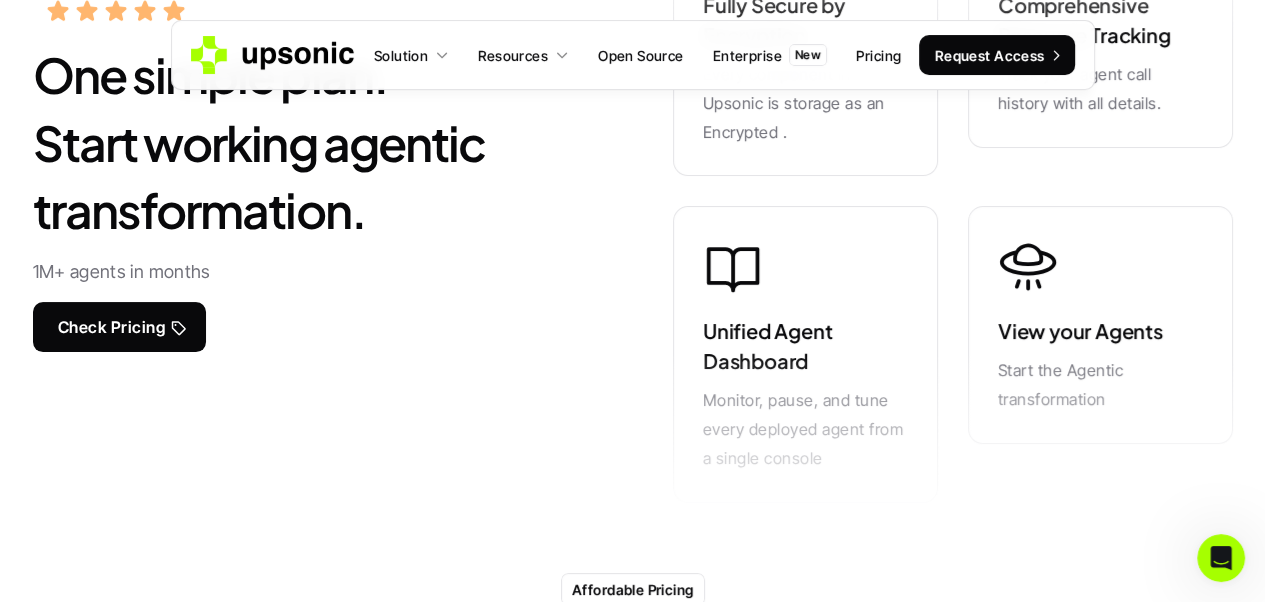 scroll, scrollTop: 0, scrollLeft: 0, axis: both 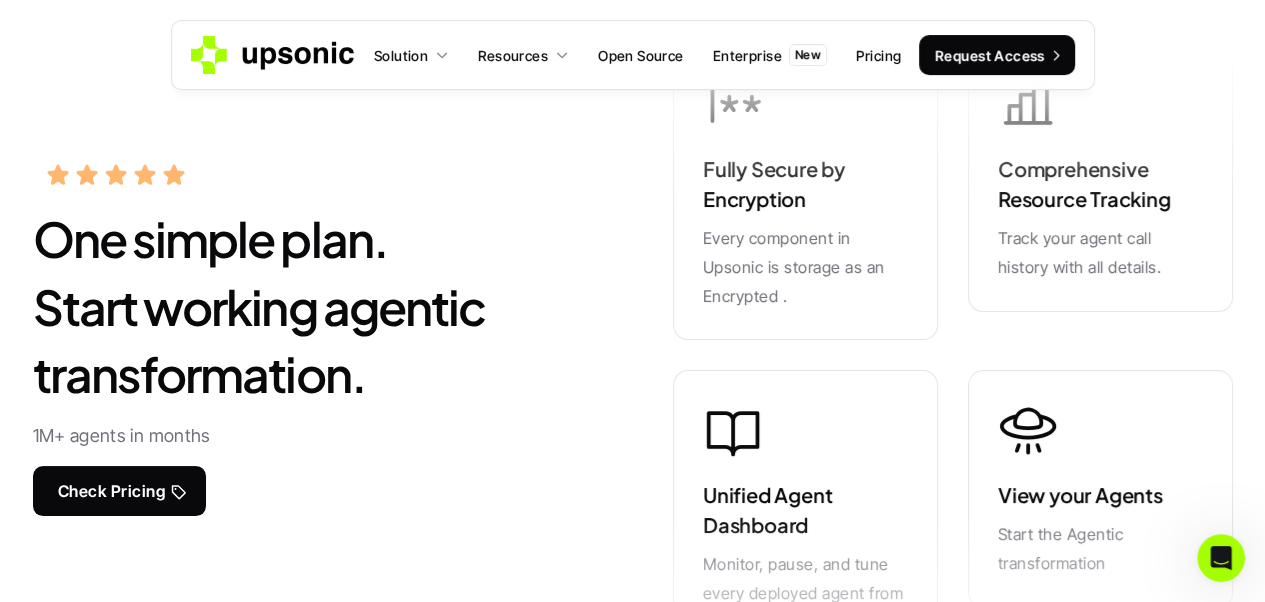 click on "Fully Secure by Encryption Every component in Upsonic is storage as an Encrypted . Comprehensive Resource Tracking Track your agent call history with all details. Unified Agent Dashboard Monitor, pause, and tune every deployed agent from a single console View your Agents Start the Agentic transformation Dedicated Enterprise Support Guaranteed response and resolution times—day or night On-Prem & VPC Deployment Run the entire Upsonic Agent Framework inside your own network Fully Secure by Encryption Every component in Upsonic is storage as an Encrypted . Comprehensive Resource Tracking Track your agent call history with all details. Unified Agent Dashboard Monitor, pause, and tune every deployed agent from a single console View your Agents Start the Agentic transformation Dedicated Enterprise Support Guaranteed response and resolution times—day or night On-Prem & VPC Deployment Run the entire Upsonic Agent Framework inside your own network Fully Secure by Encryption Comprehensive Resource Tracking" at bounding box center (953, 360) 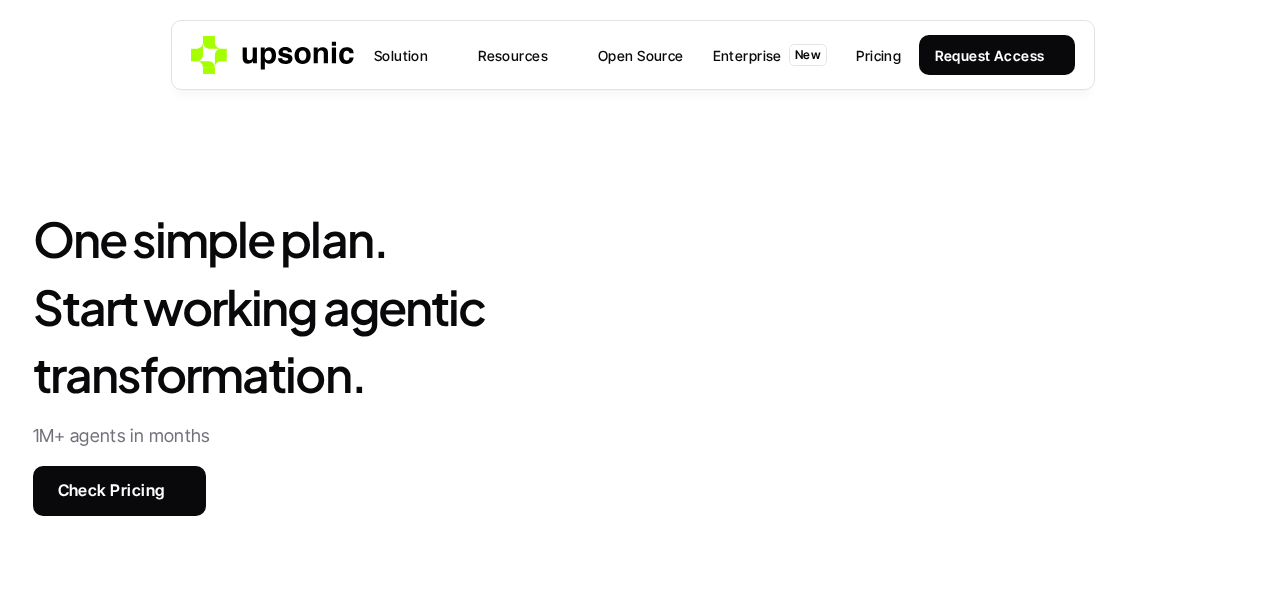 scroll, scrollTop: 444, scrollLeft: 0, axis: vertical 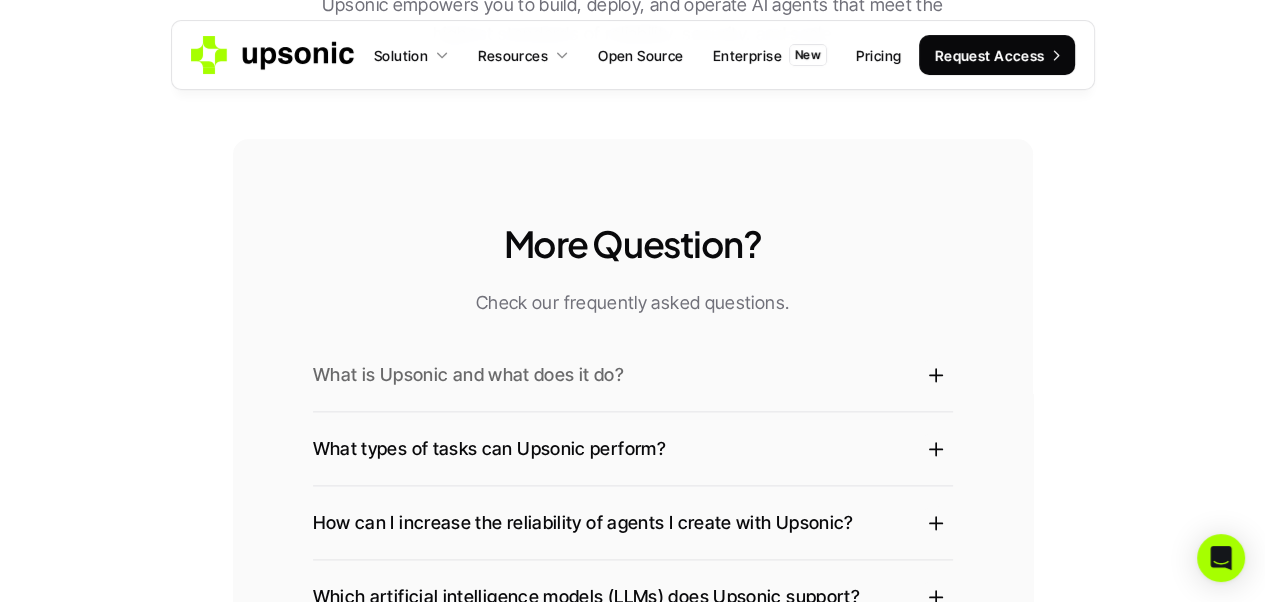 click on "What is Upsonic and what does it do?" at bounding box center (613, 375) 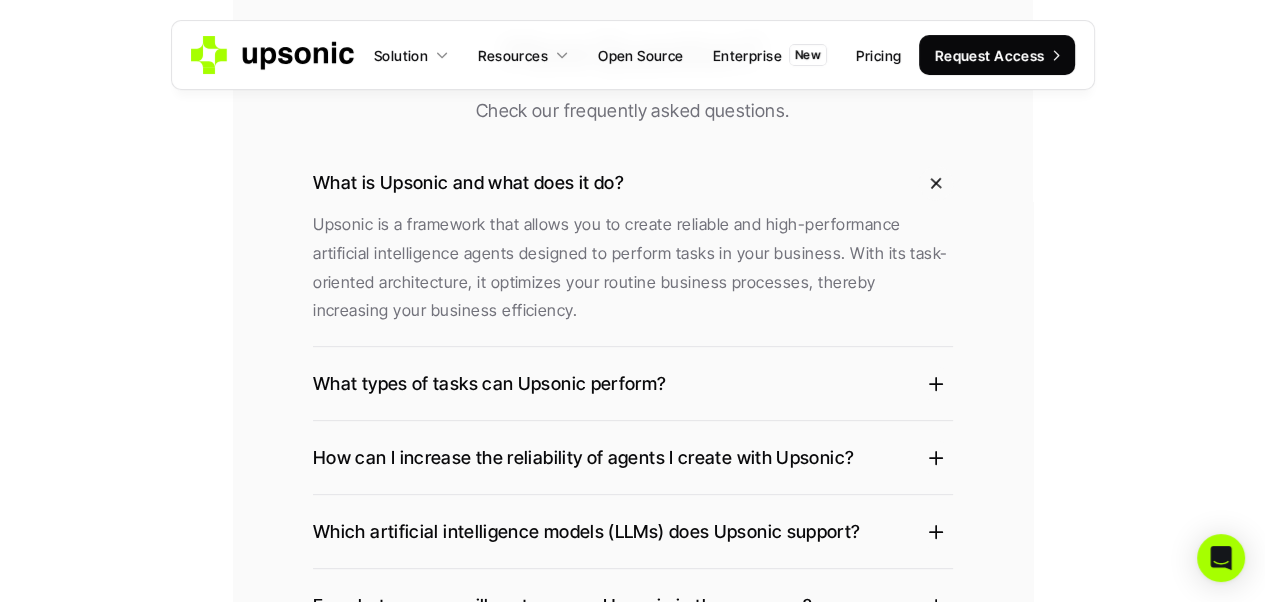 scroll, scrollTop: 2180, scrollLeft: 0, axis: vertical 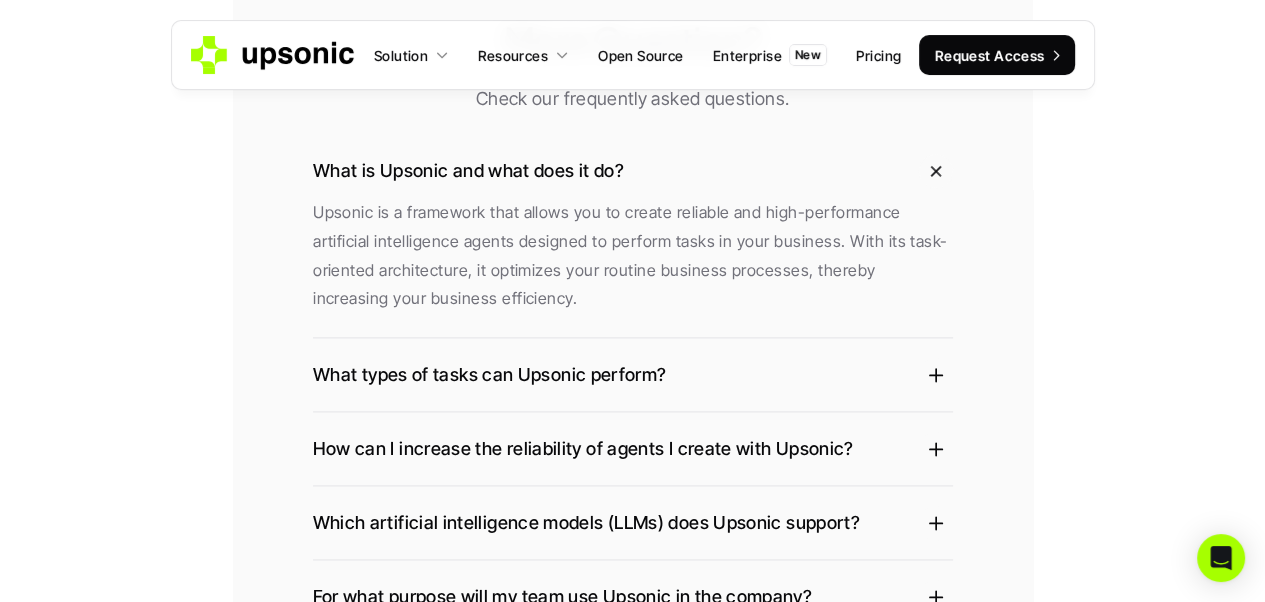 click on "More Question? Check our frequently asked questions. What is Upsonic and what does it do? Upsonic is a framework that allows you to create reliable and high-performance artificial intelligence agents designed to perform tasks in your business. With its task-oriented architecture, it optimizes your routine business processes, thereby increasing your business efficiency. What types of tasks can Upsonic perform? How can I increase the reliability of agents I create with Upsonic?  Which artificial intelligence models (LLMs) does Upsonic support?  For what purpose will my team use Upsonic in the company?  What is the difference between Upsonic and other agent frameworks?" at bounding box center [633, 361] 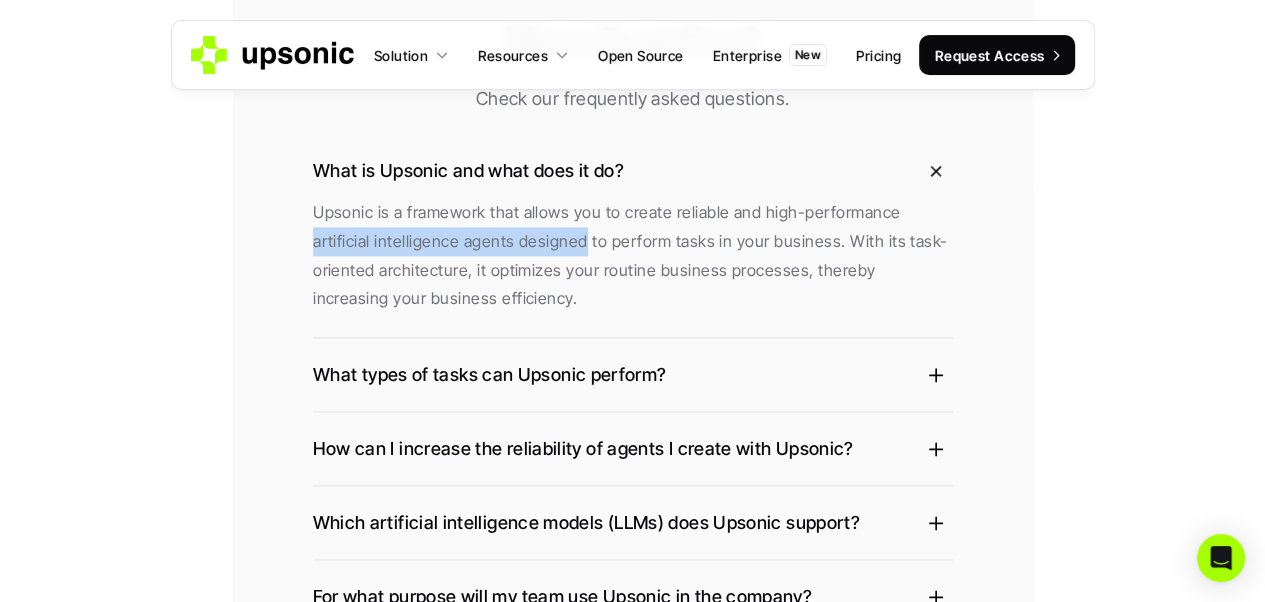 drag, startPoint x: 308, startPoint y: 228, endPoint x: 552, endPoint y: 254, distance: 245.38133 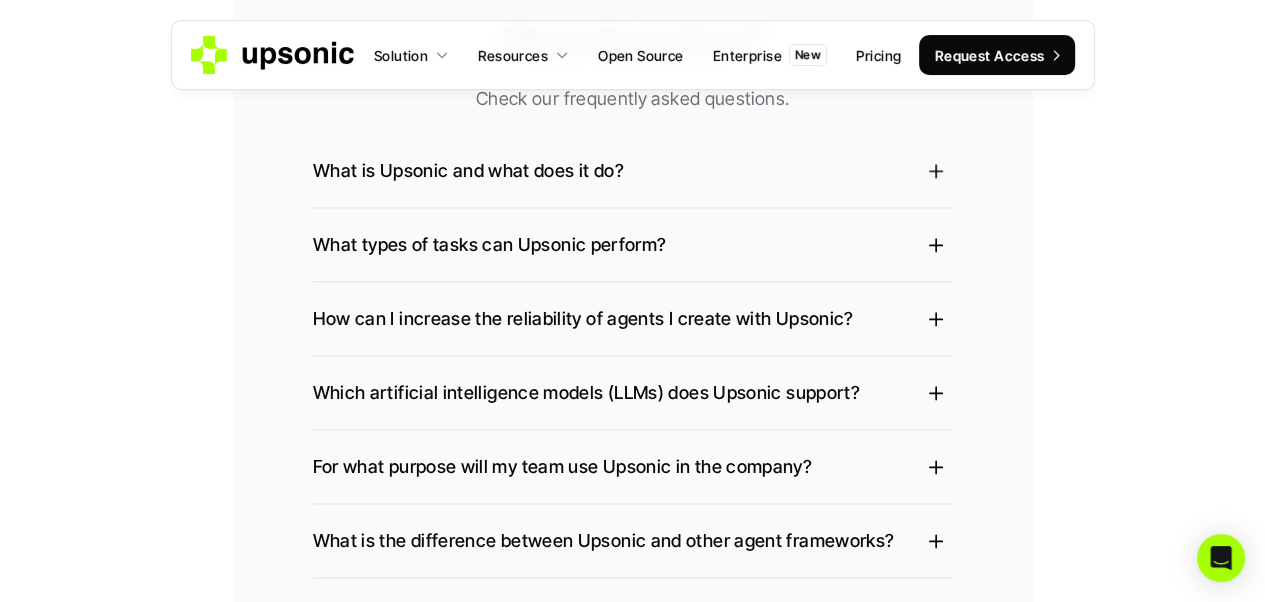 click on "What types of tasks can Upsonic perform?" at bounding box center [633, 245] 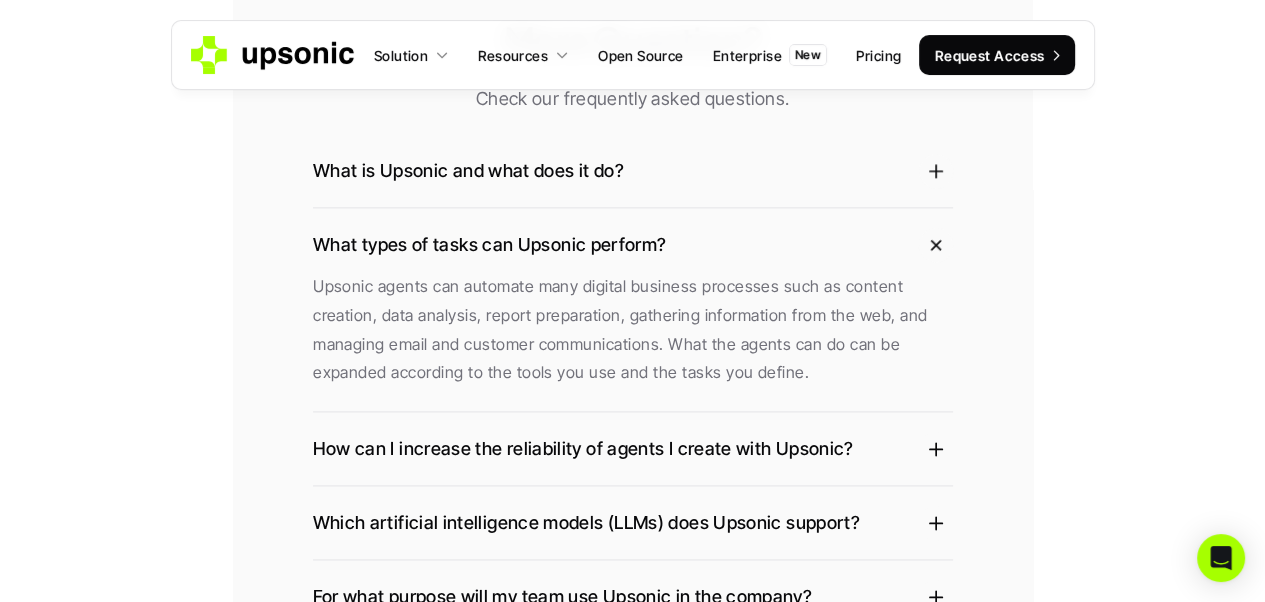 click on "What types of tasks can Upsonic perform?" at bounding box center [633, 245] 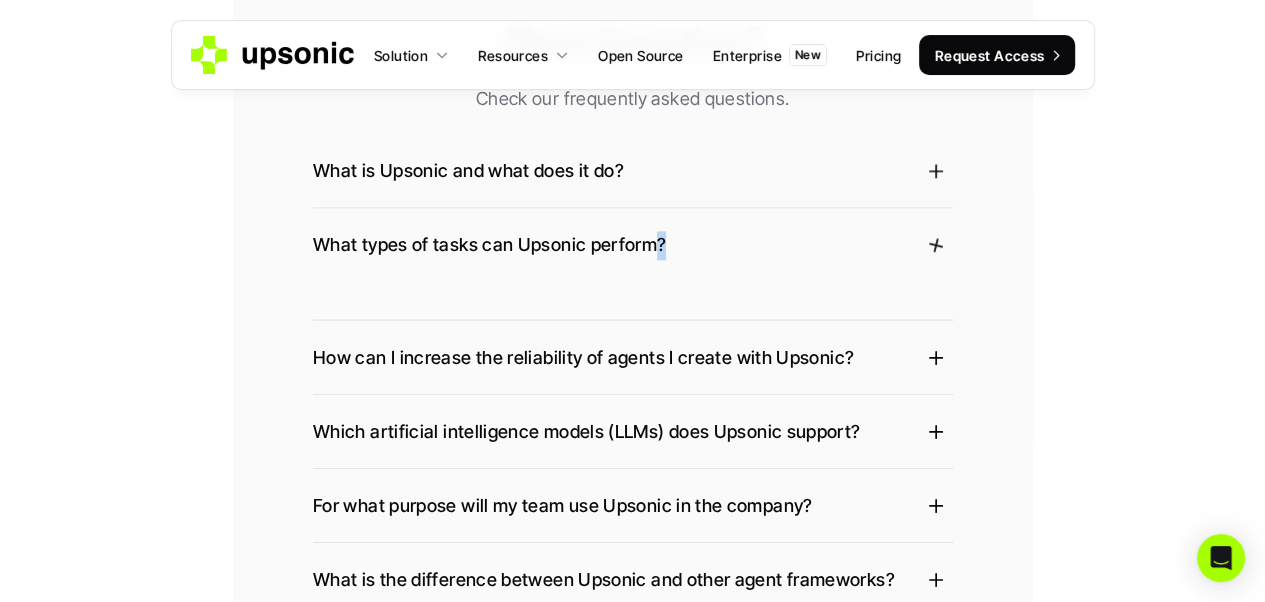 click on "What types of tasks can Upsonic perform?" at bounding box center [633, 245] 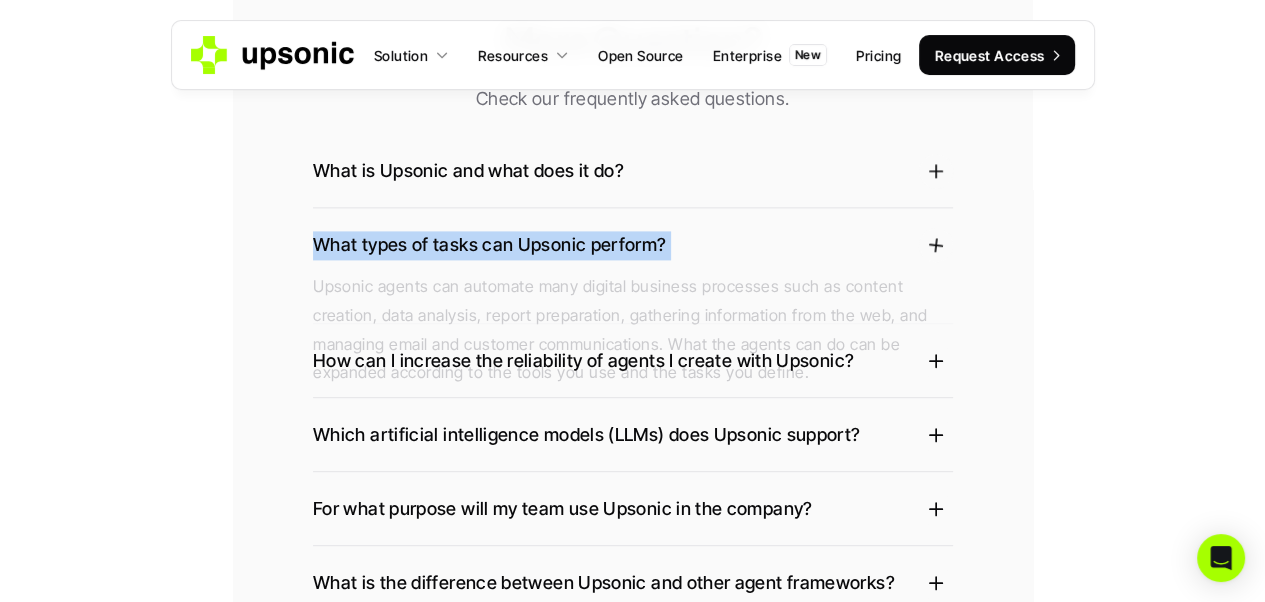 click on "What types of tasks can Upsonic perform?" at bounding box center (633, 245) 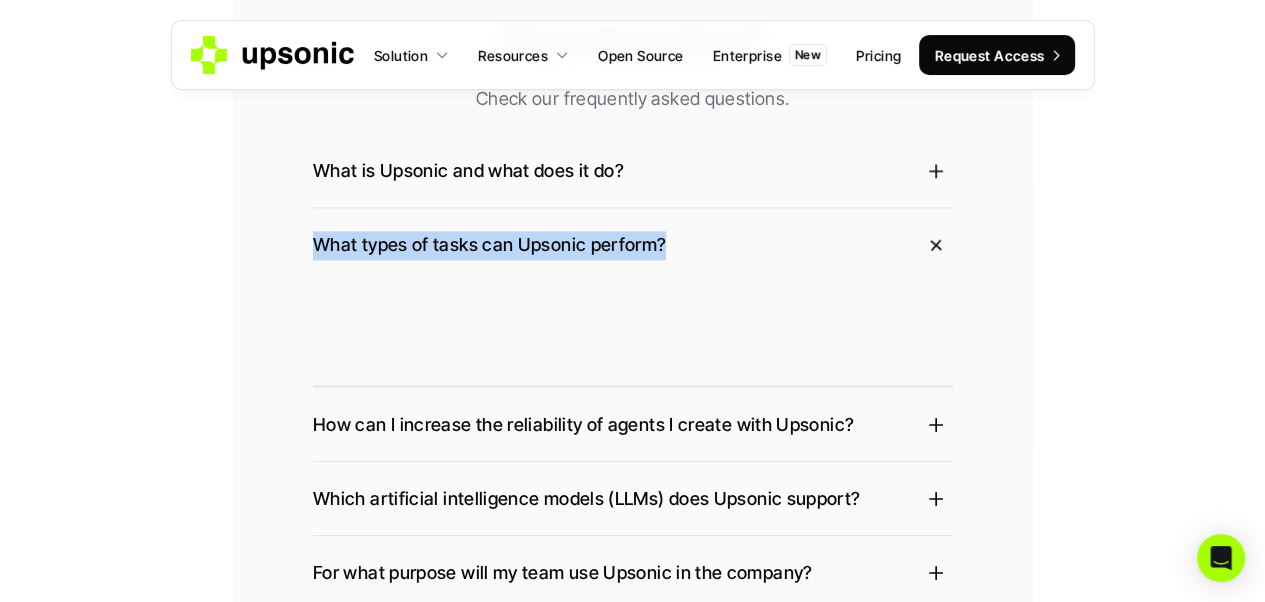 click on "What types of tasks can Upsonic perform?" at bounding box center (633, 245) 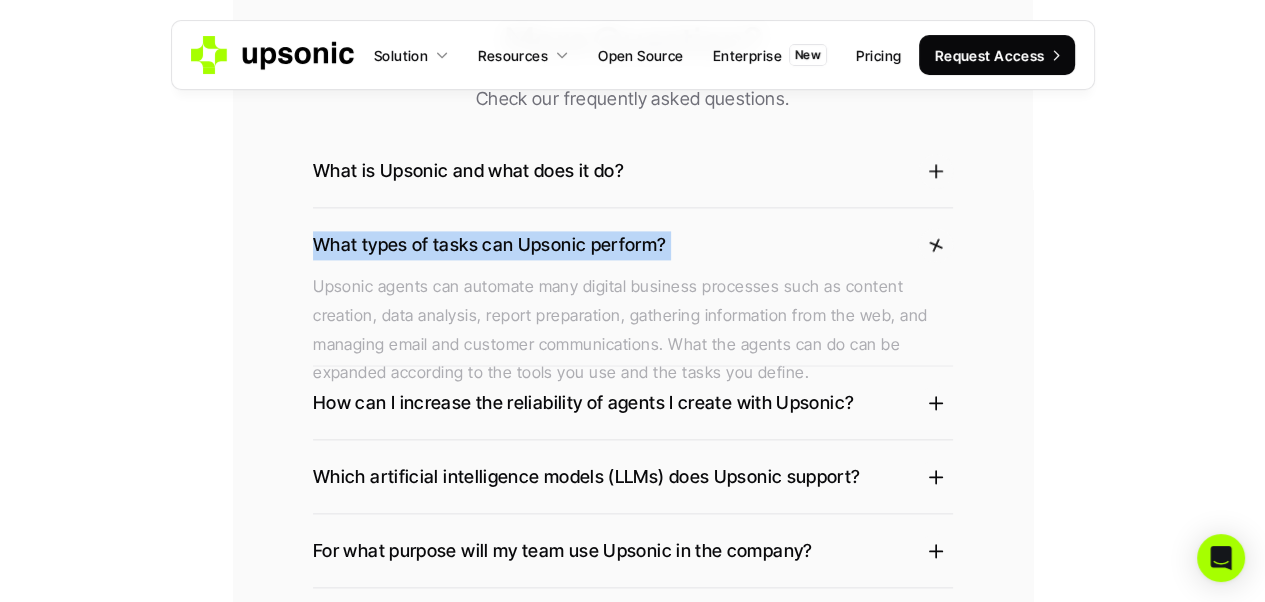 click on "What types of tasks can Upsonic perform?" at bounding box center (633, 245) 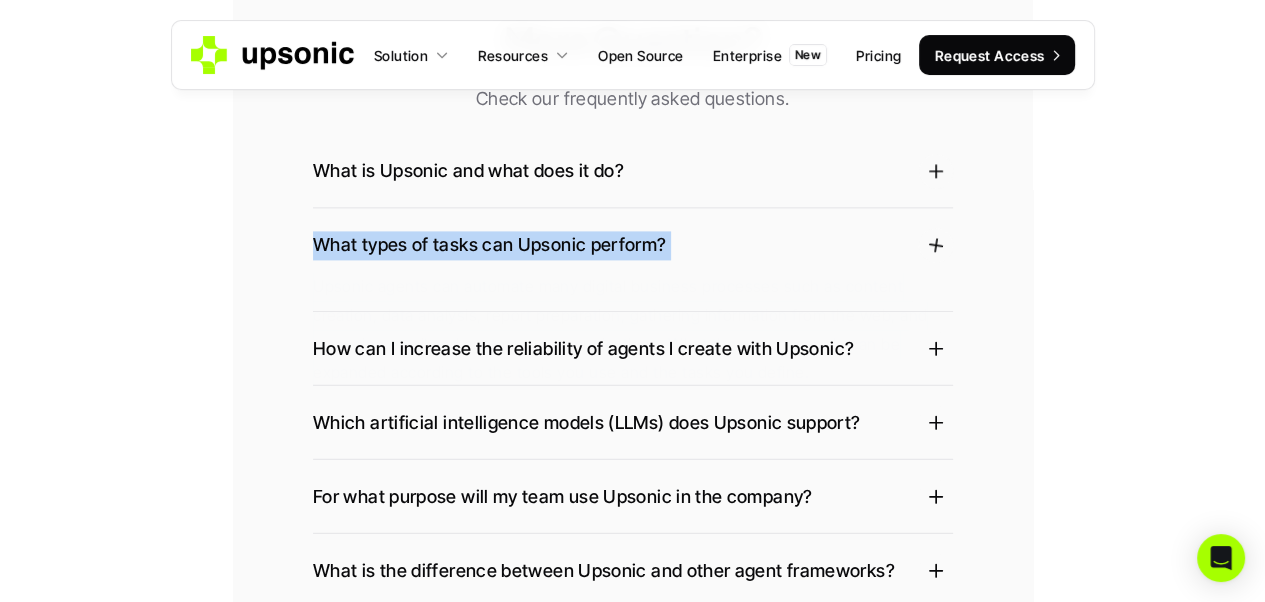 click on "What types of tasks can Upsonic perform?" at bounding box center [633, 245] 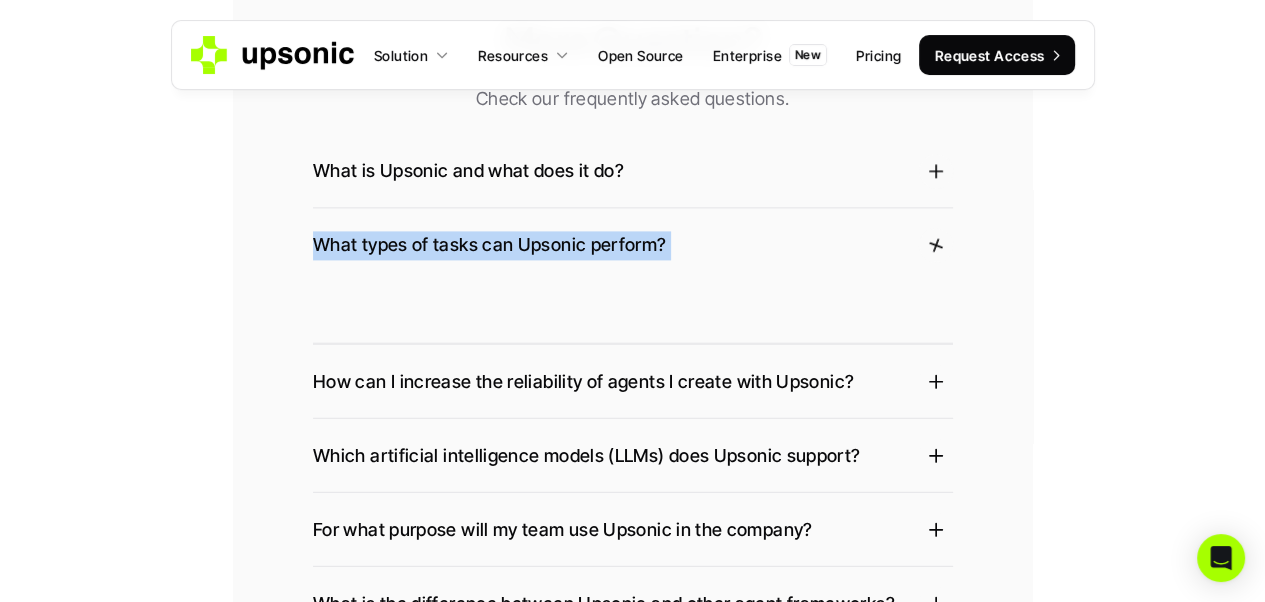 click on "What types of tasks can Upsonic perform?" at bounding box center (633, 245) 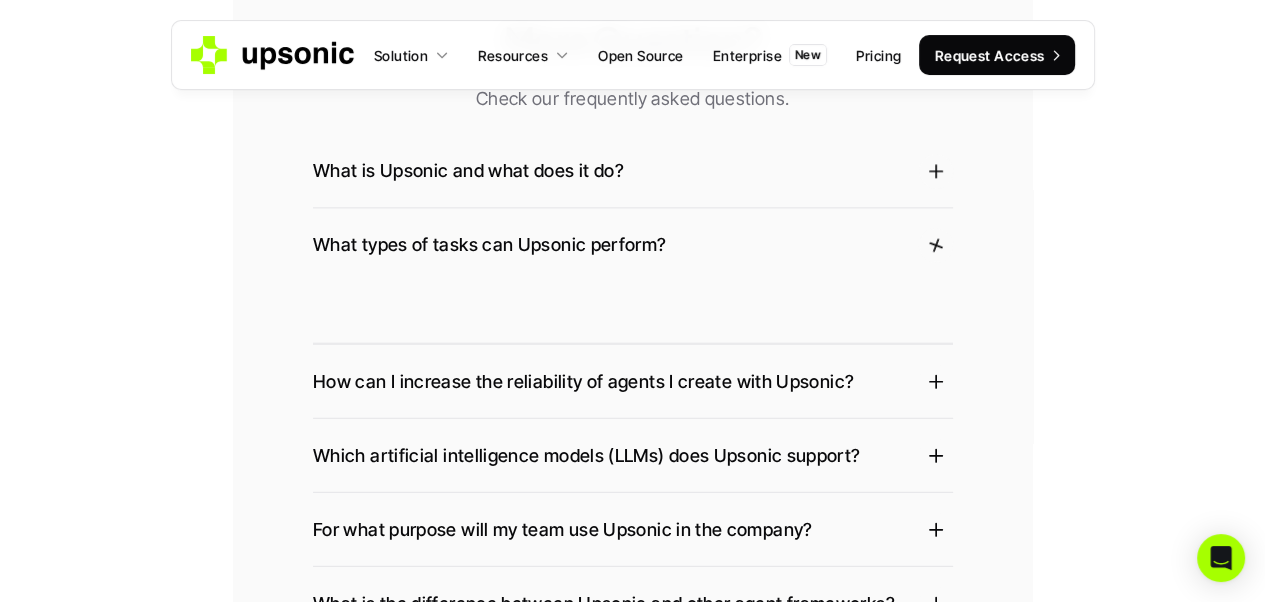 click on "What types of tasks can Upsonic perform?" at bounding box center [633, 245] 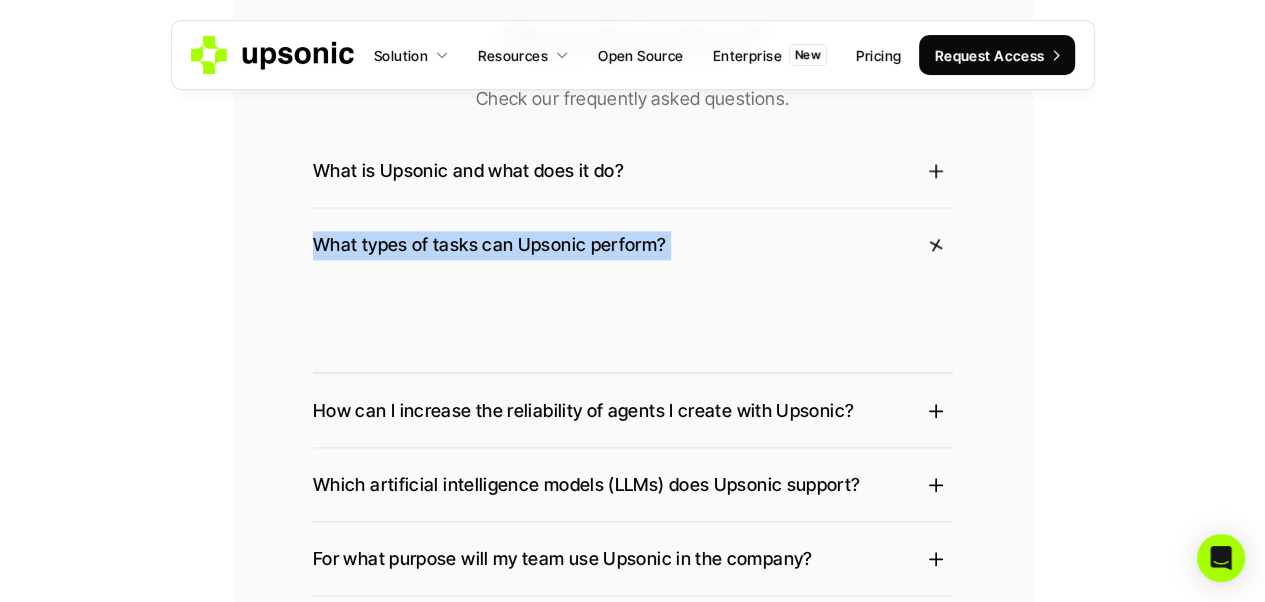 click on "What types of tasks can Upsonic perform?" at bounding box center (633, 245) 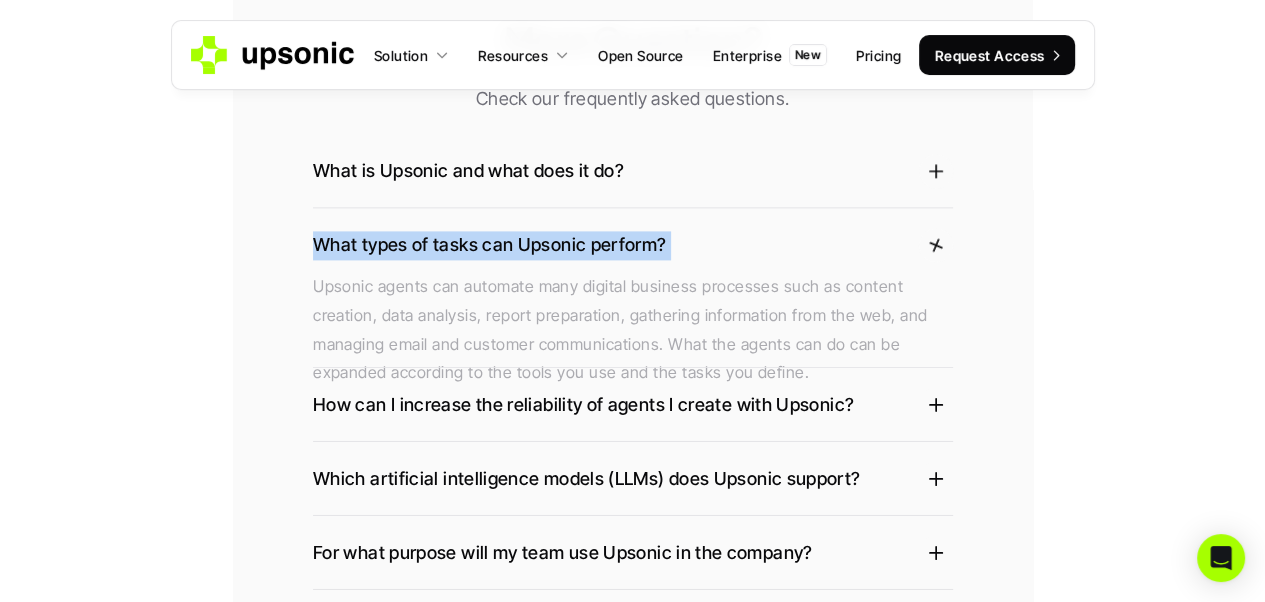 click on "What types of tasks can Upsonic perform?" at bounding box center (633, 245) 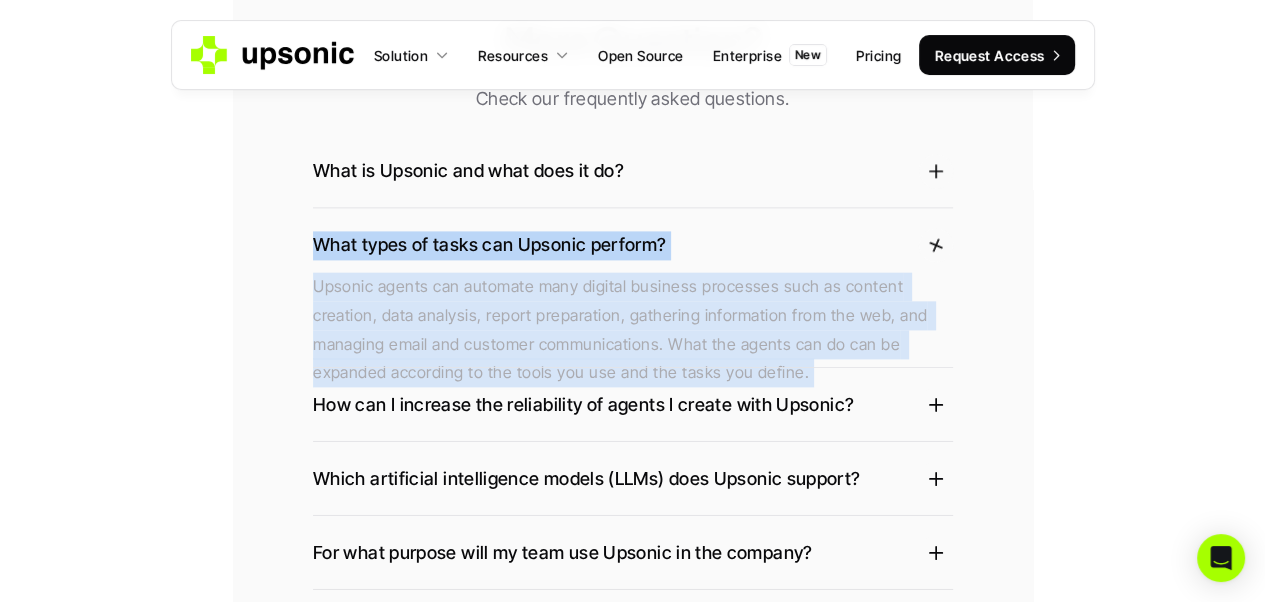 click on "What types of tasks can Upsonic perform?" at bounding box center [633, 245] 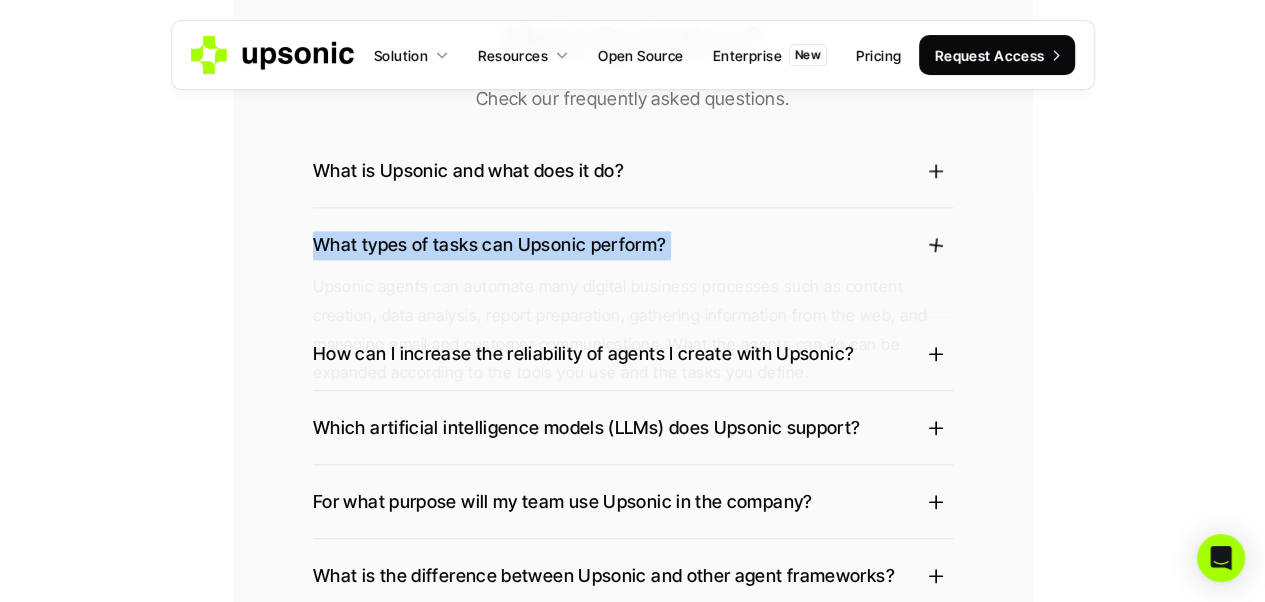 click on "What types of tasks can Upsonic perform?" at bounding box center (633, 245) 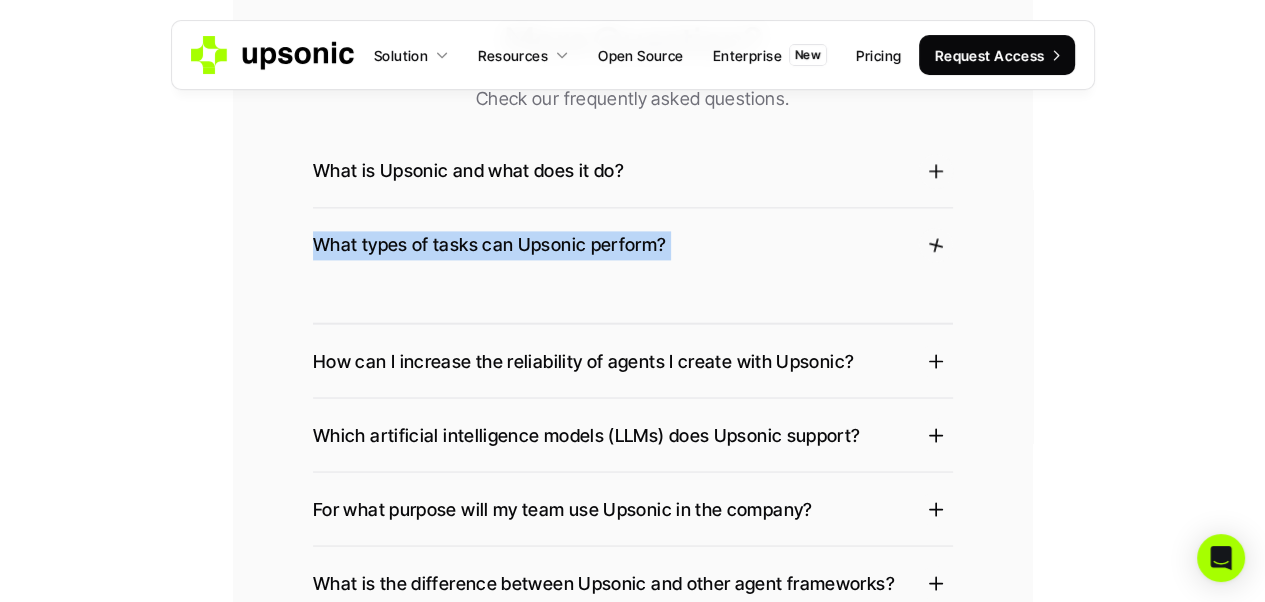 click on "What types of tasks can Upsonic perform?" at bounding box center (633, 245) 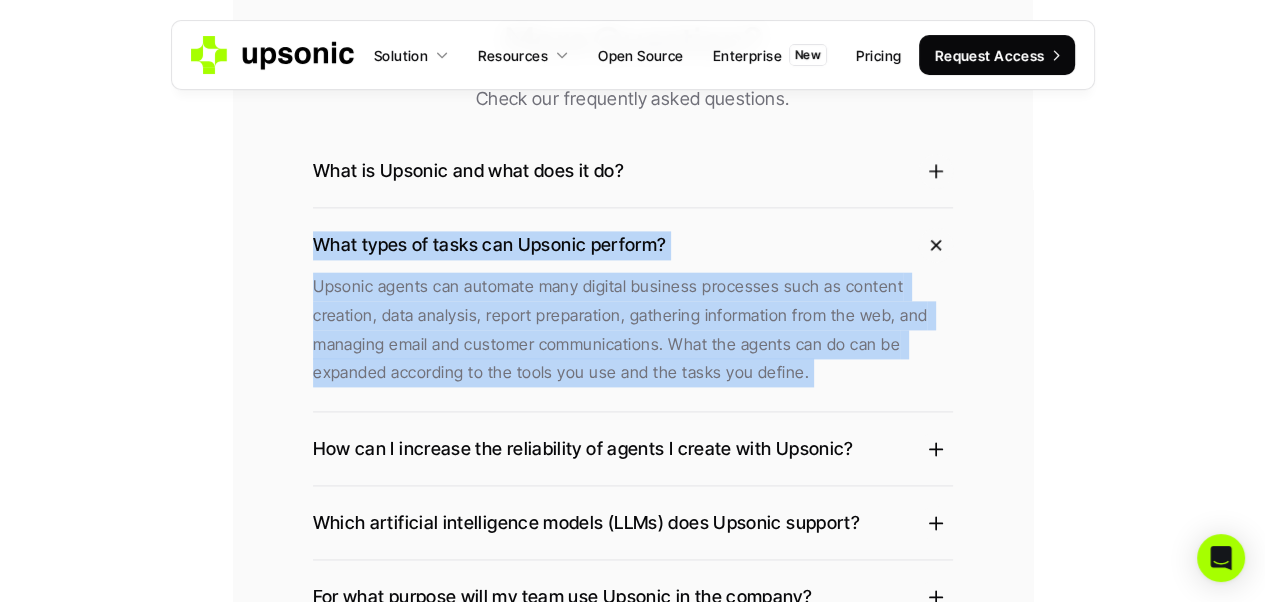 click on "More Question? Check our frequently asked questions. What is Upsonic and what does it do? What types of tasks can Upsonic perform? Upsonic agents can automate many digital business processes such as content creation, data analysis, report preparation, gathering information from the web, and managing email and customer communications. What the agents can do can be expanded according to the tools you use and the tasks you define. How can I increase the reliability of agents I create with Upsonic?  Which artificial intelligence models (LLMs) does Upsonic support?  For what purpose will my team use Upsonic in the company?  What is the difference between Upsonic and other agent frameworks?" at bounding box center [633, 361] 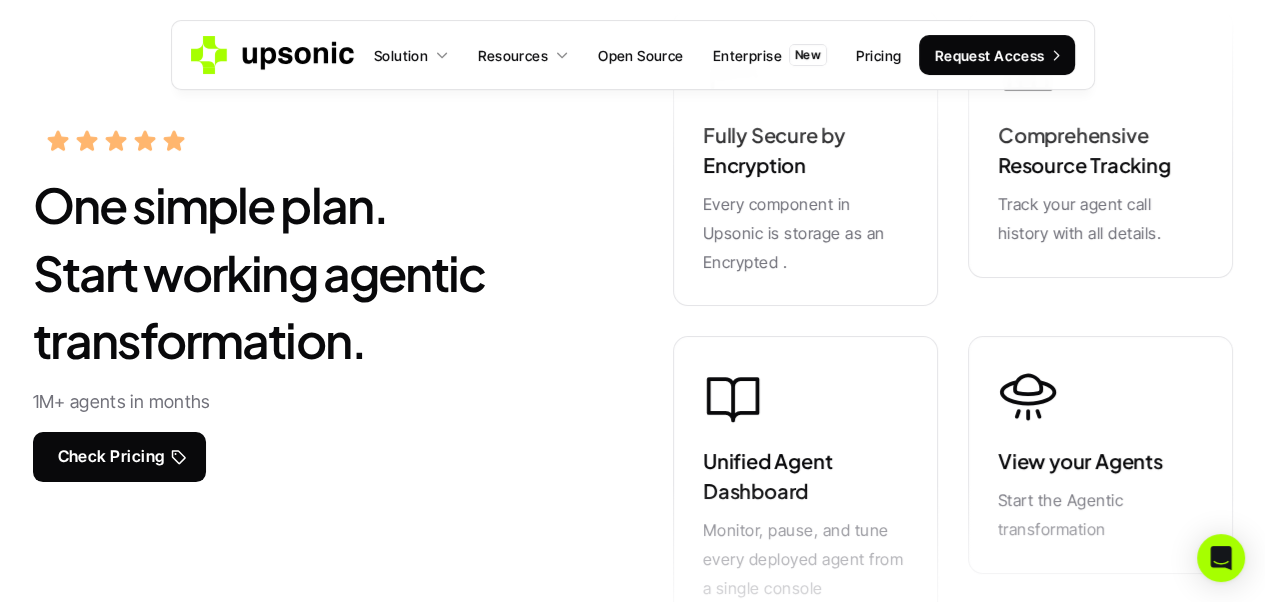 scroll, scrollTop: 0, scrollLeft: 0, axis: both 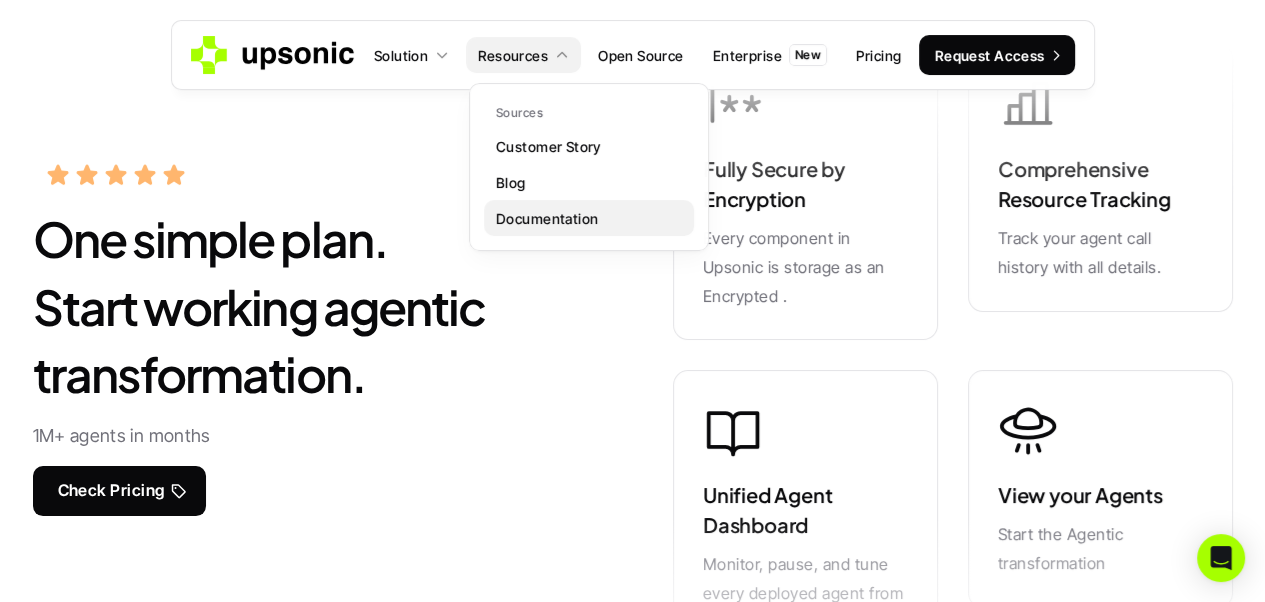 click on "Documentation" at bounding box center [547, 218] 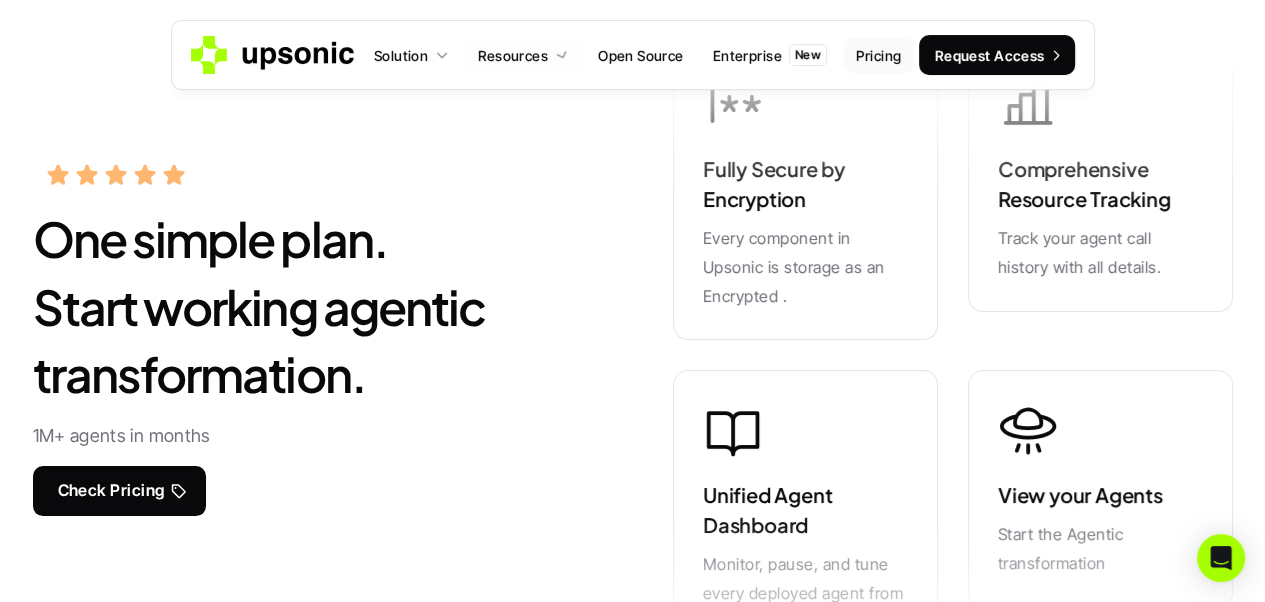 click on "Pricing" at bounding box center [878, 55] 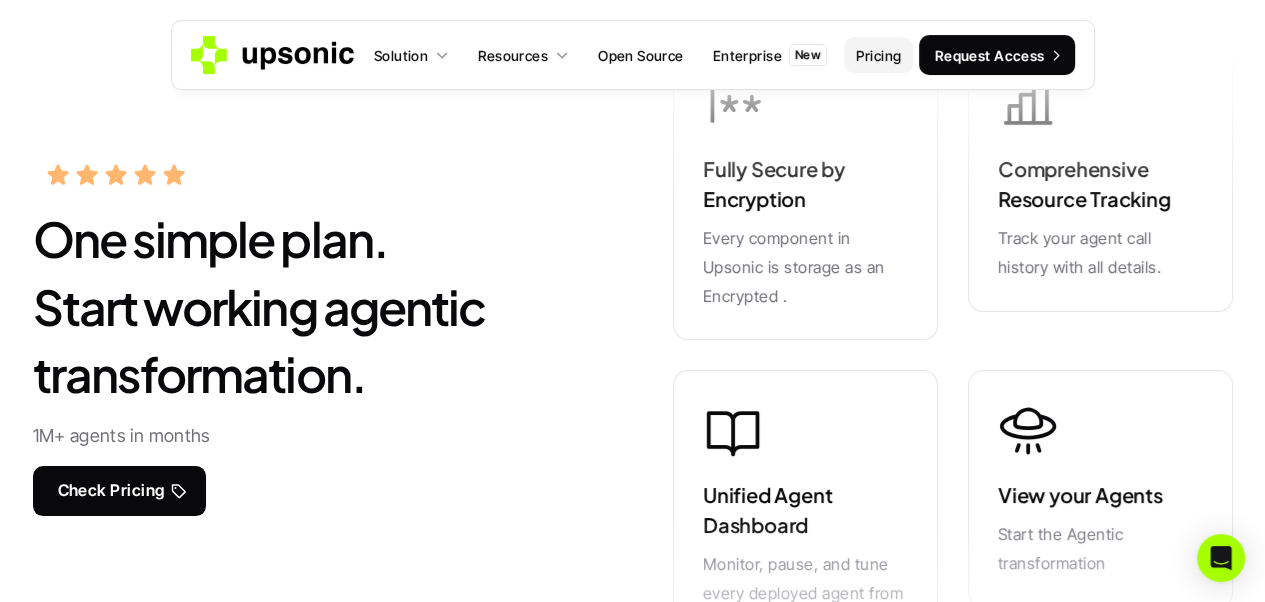 click on "Pricing" at bounding box center (878, 55) 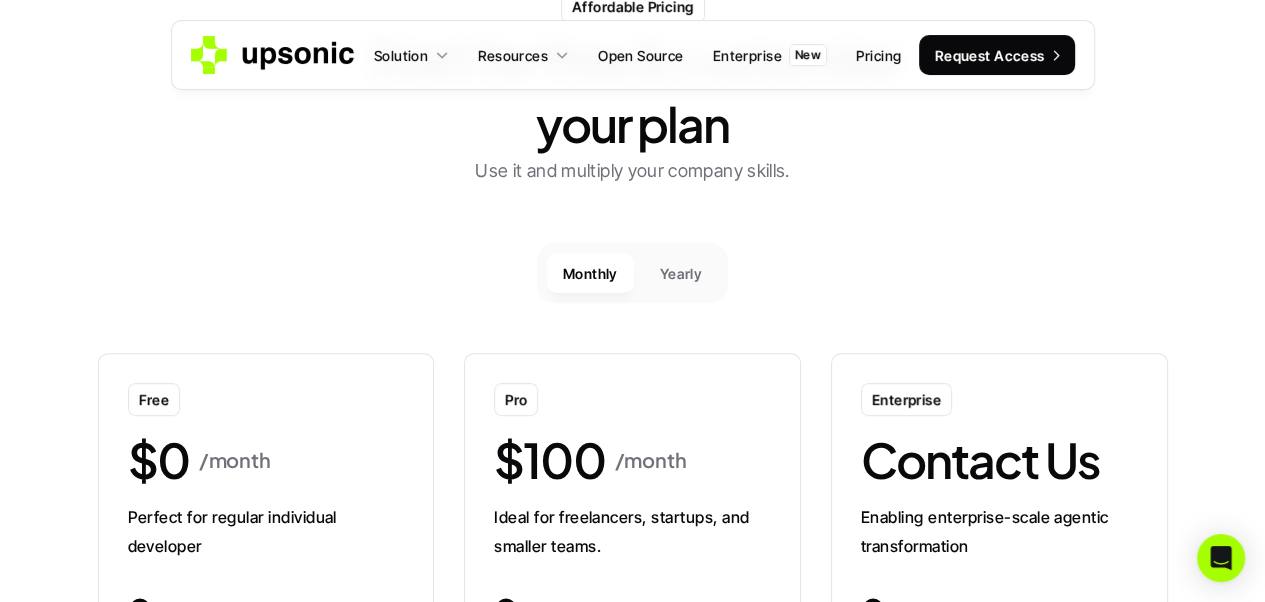 scroll, scrollTop: 748, scrollLeft: 0, axis: vertical 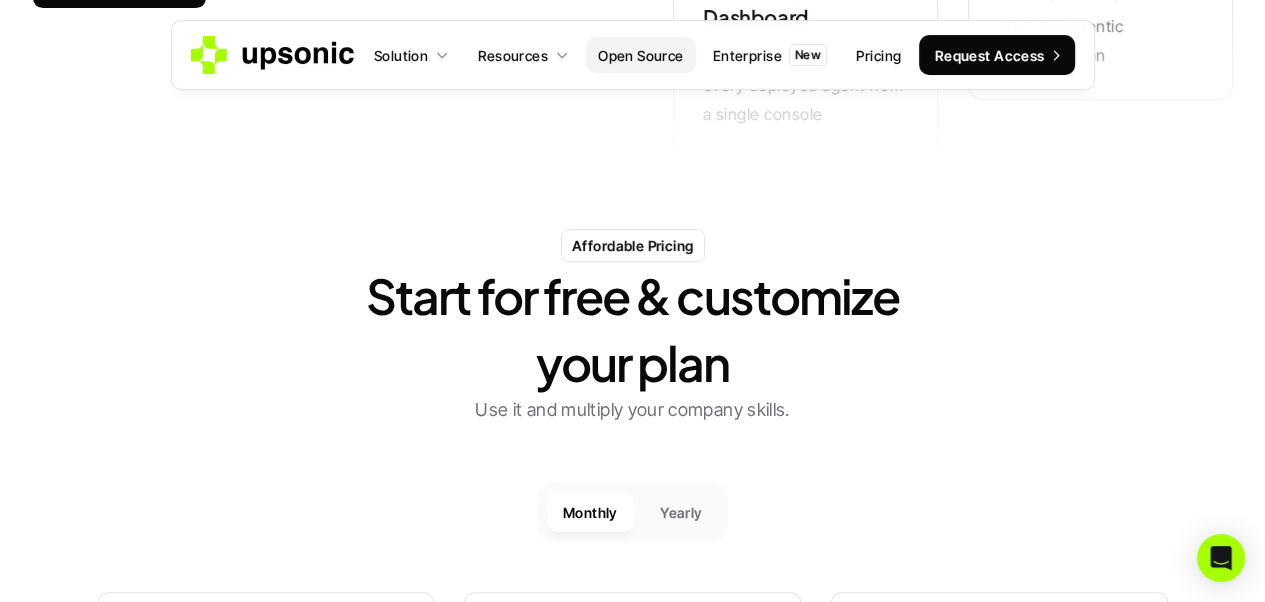 click on "Open Source" at bounding box center [641, 55] 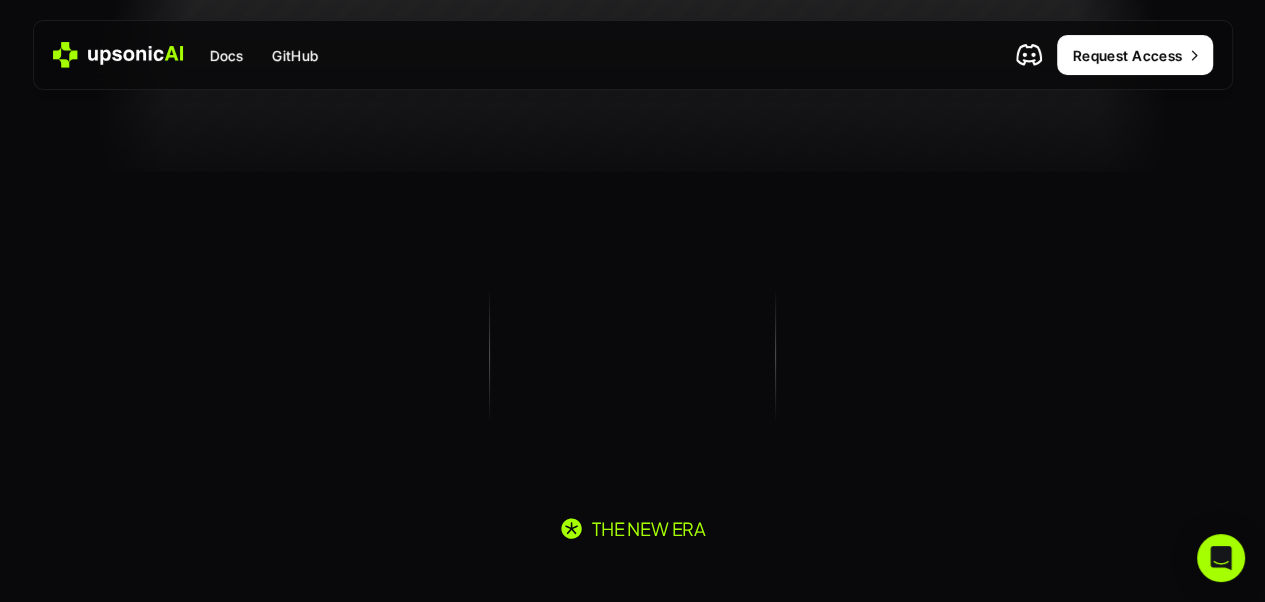 scroll, scrollTop: 0, scrollLeft: 0, axis: both 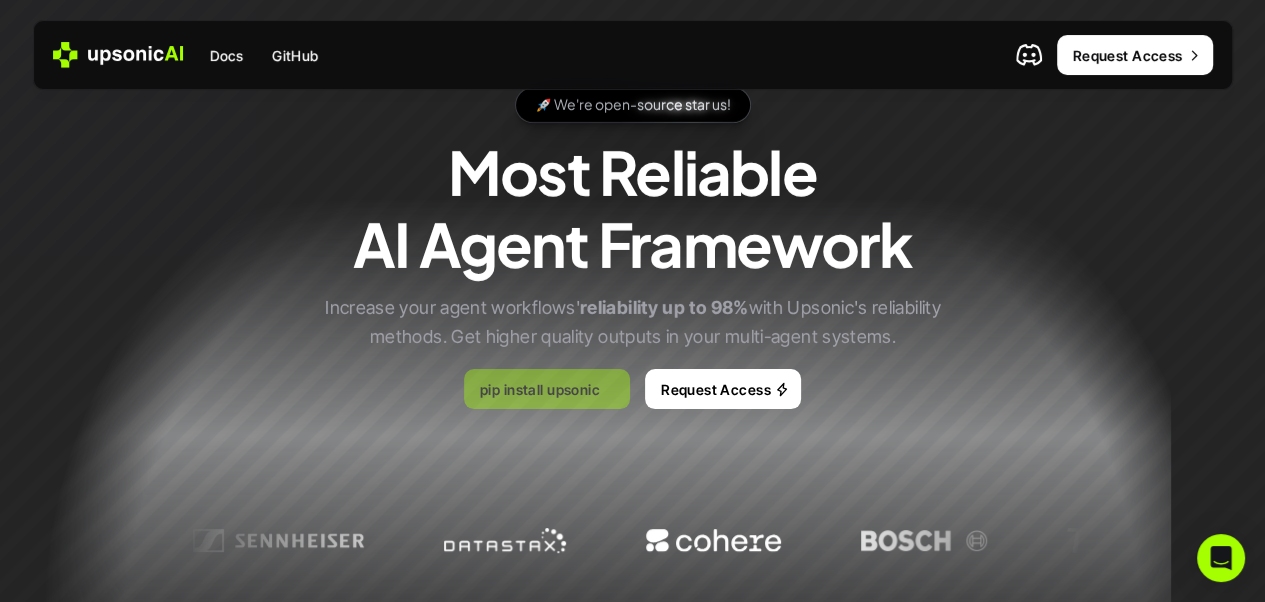 click on "pip install upsonic" at bounding box center [540, 389] 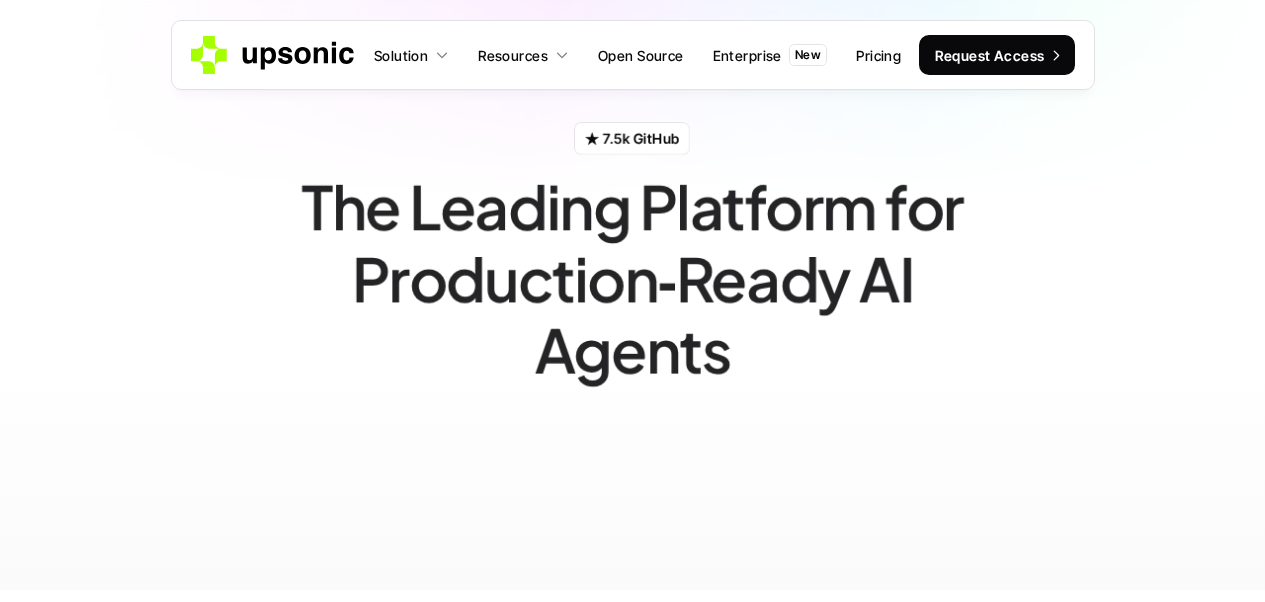 scroll, scrollTop: 0, scrollLeft: 0, axis: both 